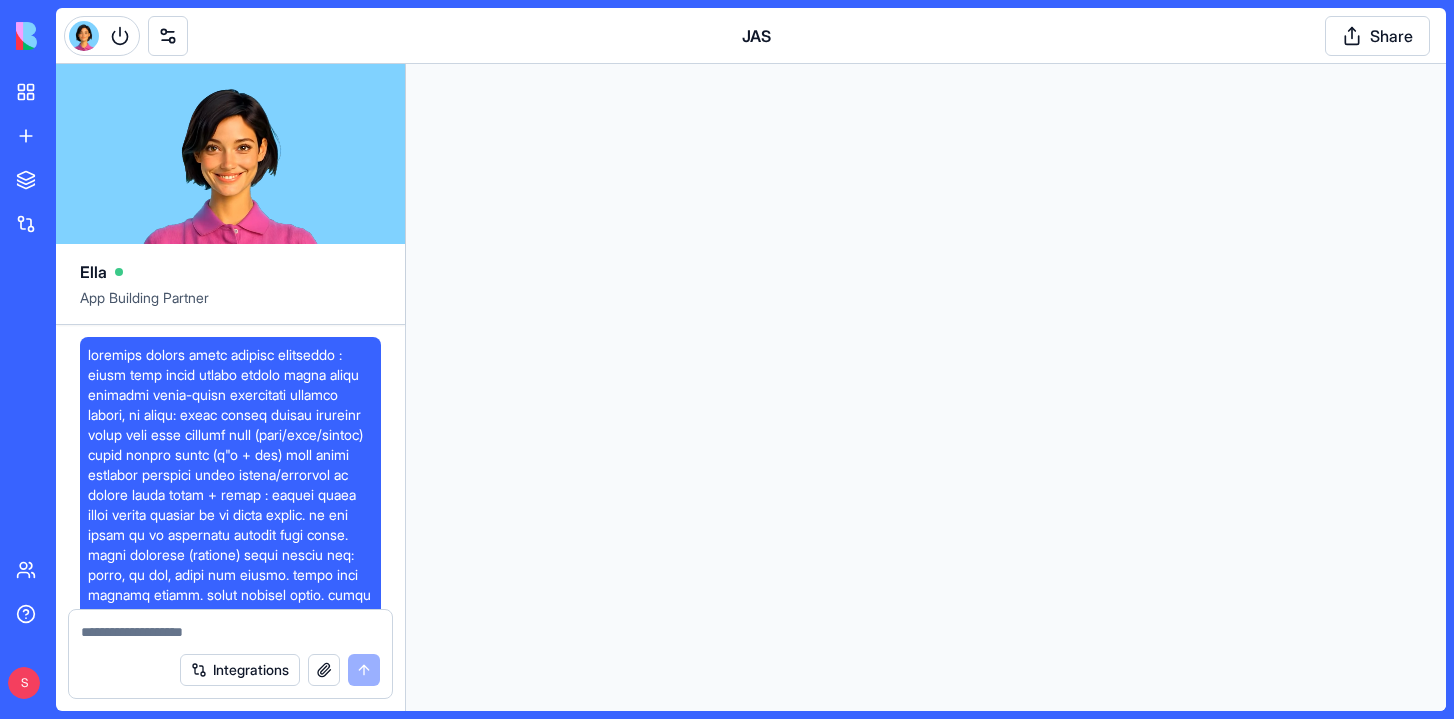 scroll, scrollTop: 0, scrollLeft: 0, axis: both 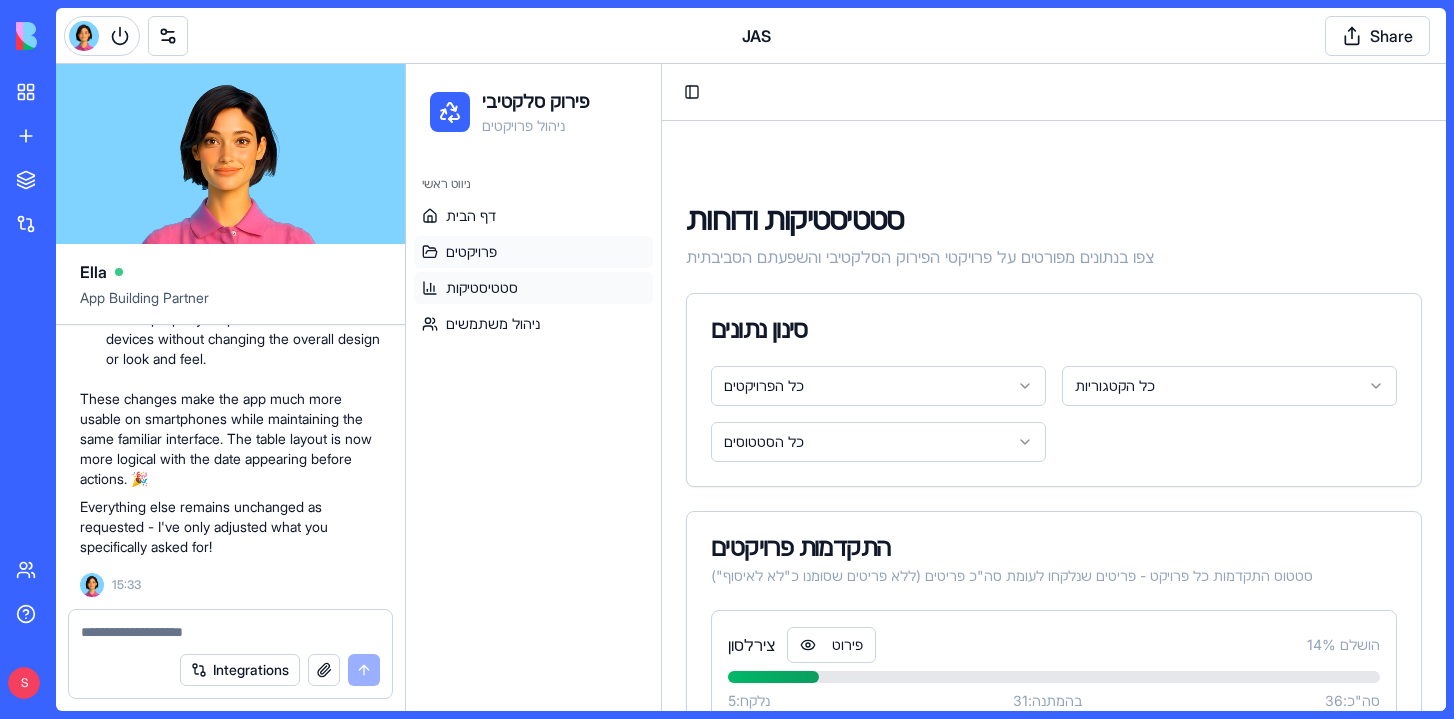 click on "פרויקטים" at bounding box center (471, 252) 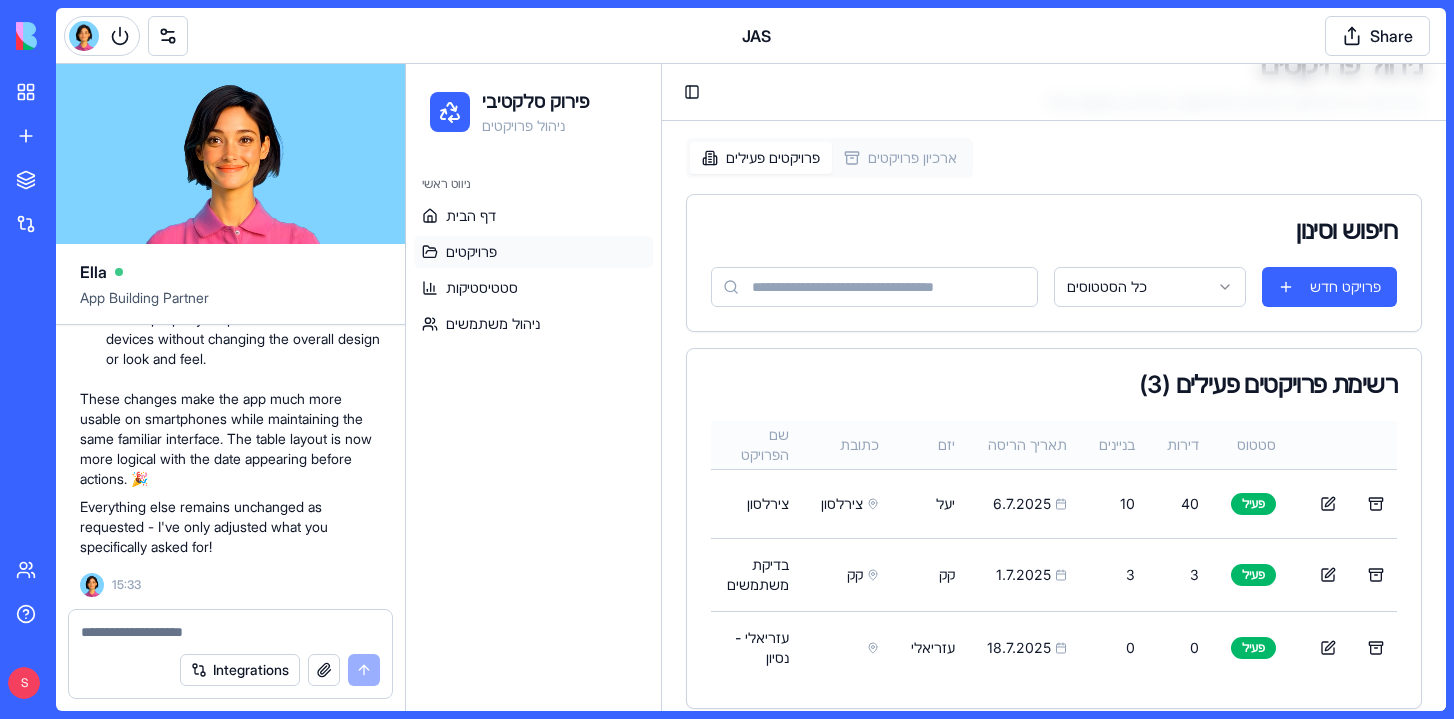 scroll, scrollTop: 167, scrollLeft: 0, axis: vertical 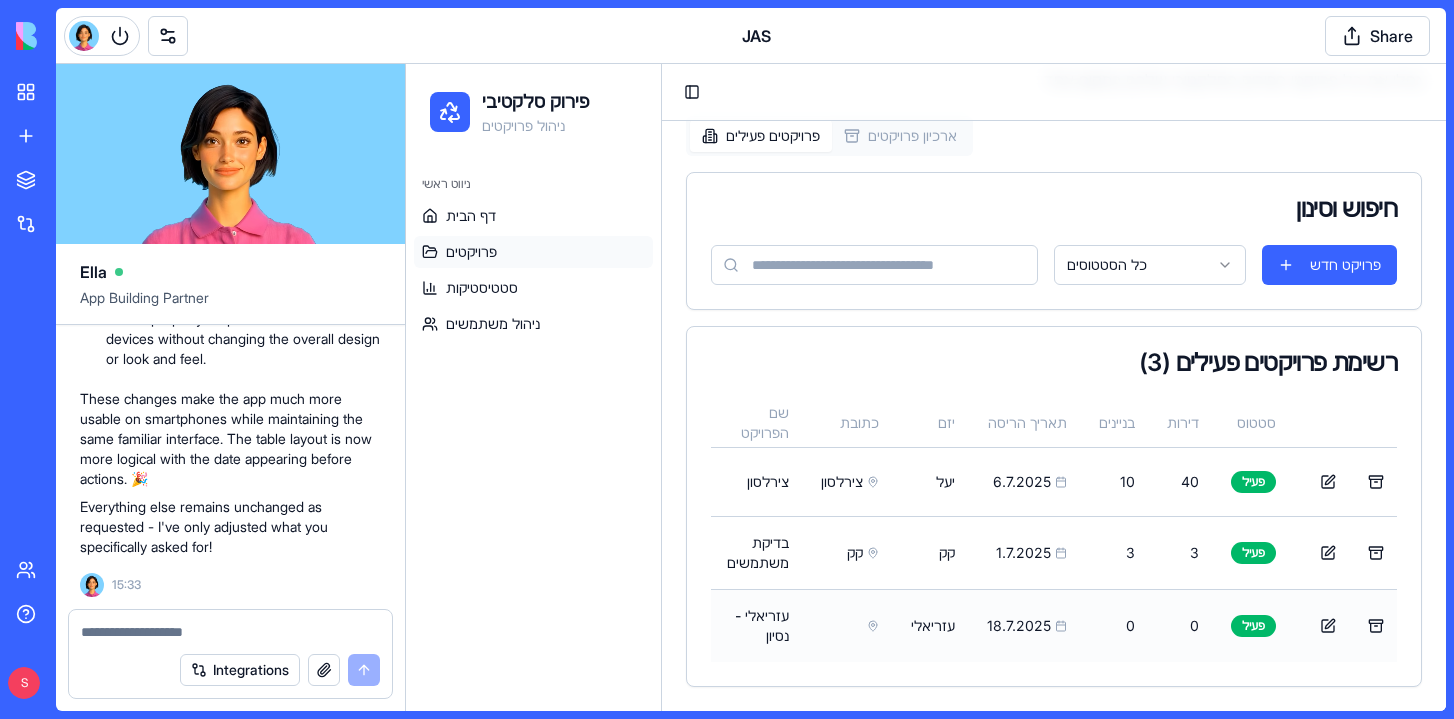 click at bounding box center (850, 625) 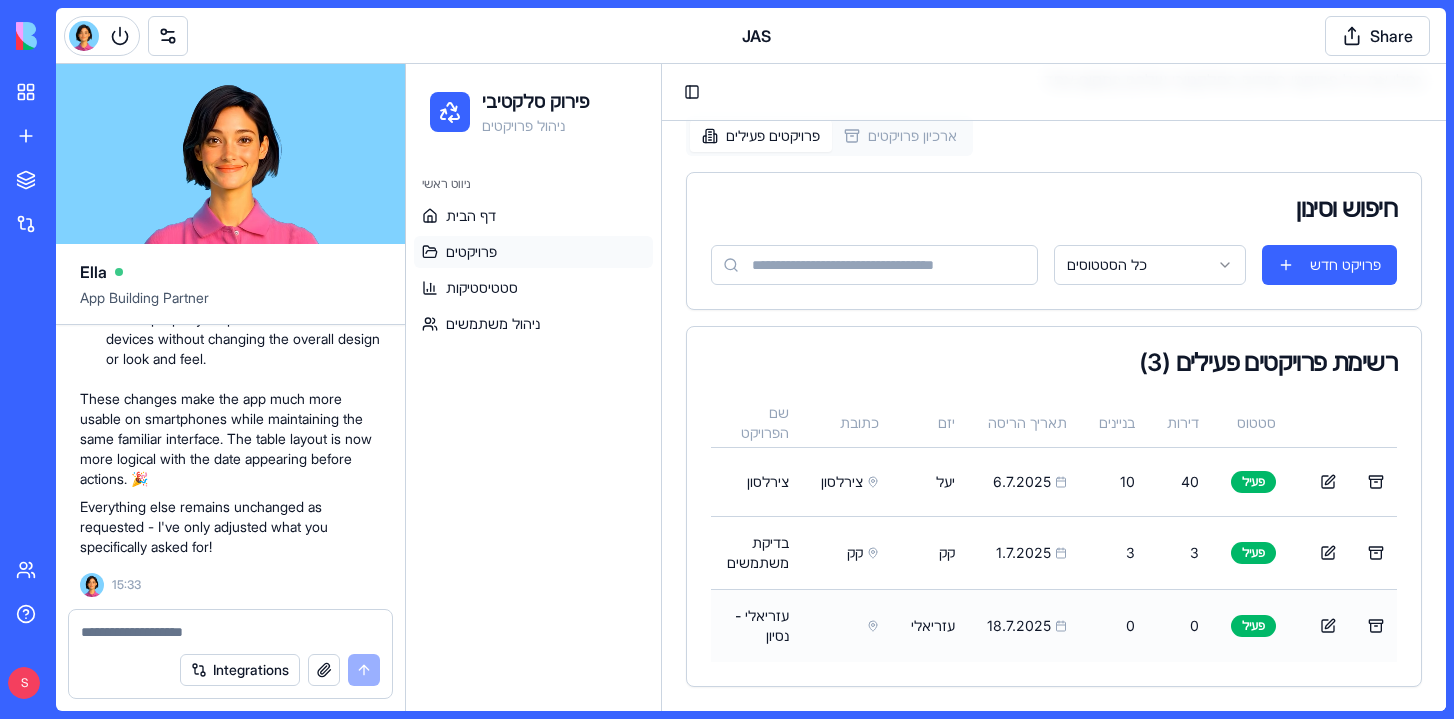 scroll, scrollTop: 106, scrollLeft: 0, axis: vertical 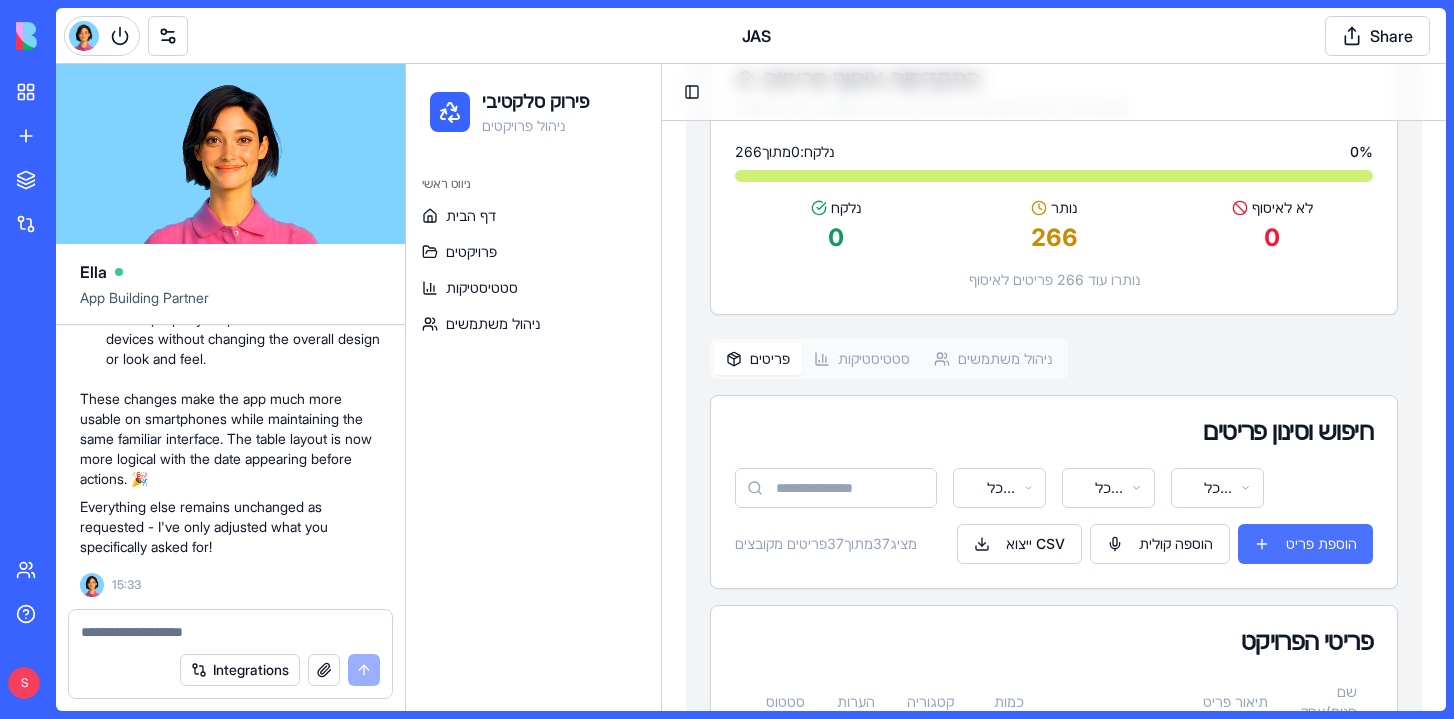 click on "הוספת פריט" at bounding box center [1305, 544] 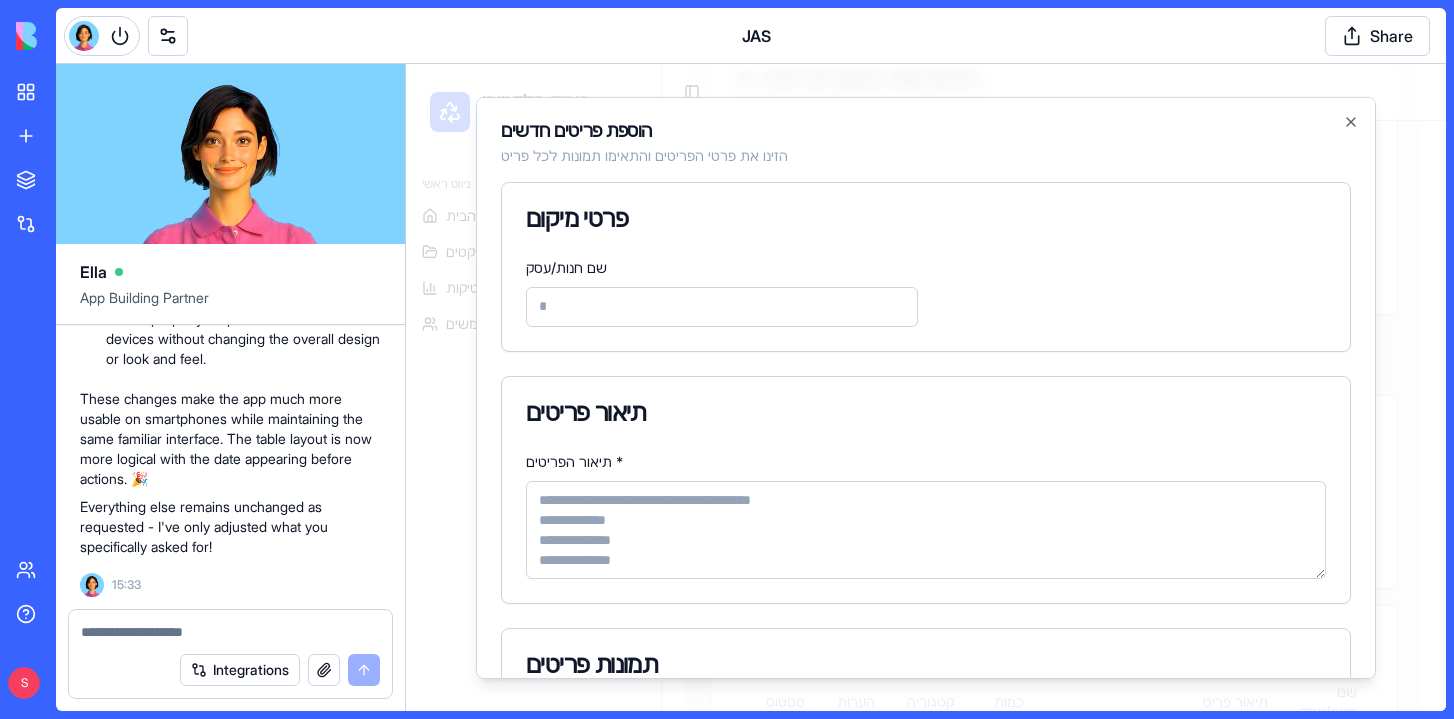click on "תיאור הפריטים *" at bounding box center [926, 529] 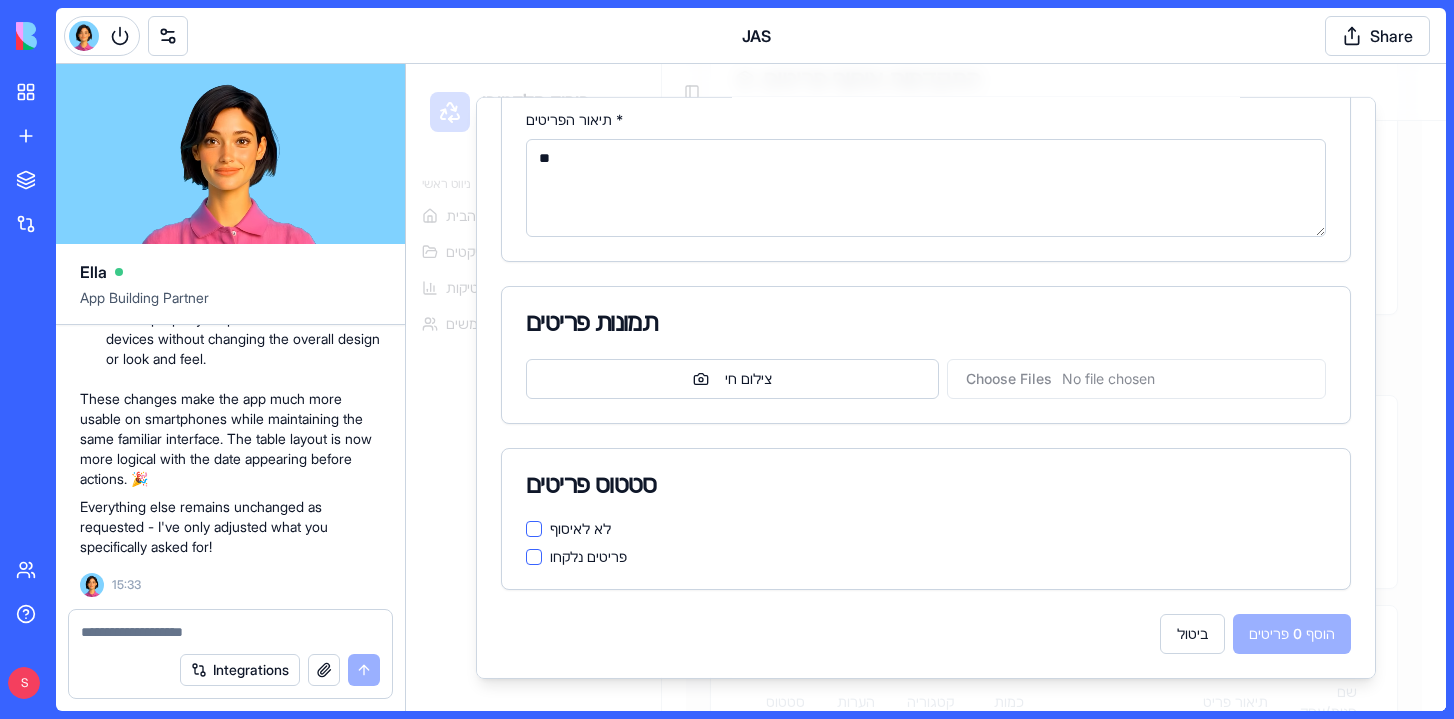 scroll, scrollTop: 342, scrollLeft: 0, axis: vertical 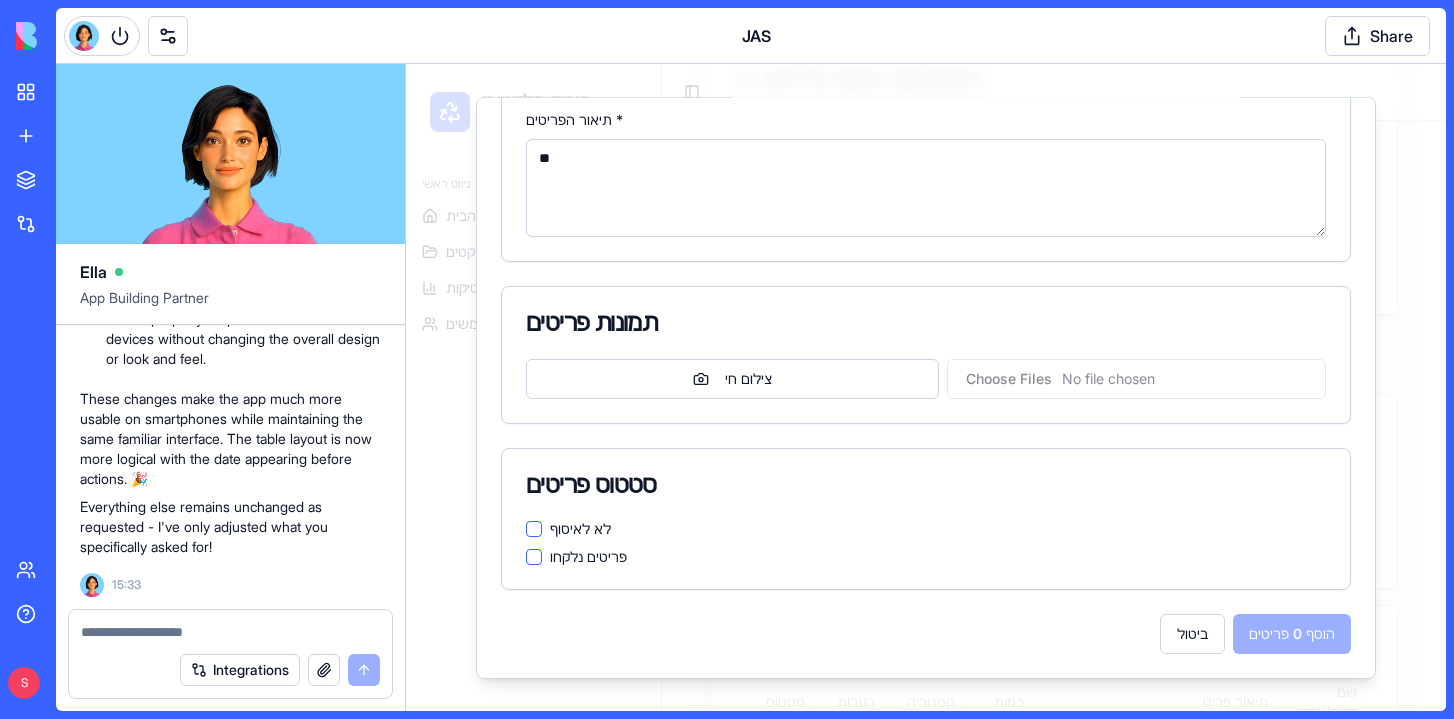 type on "*" 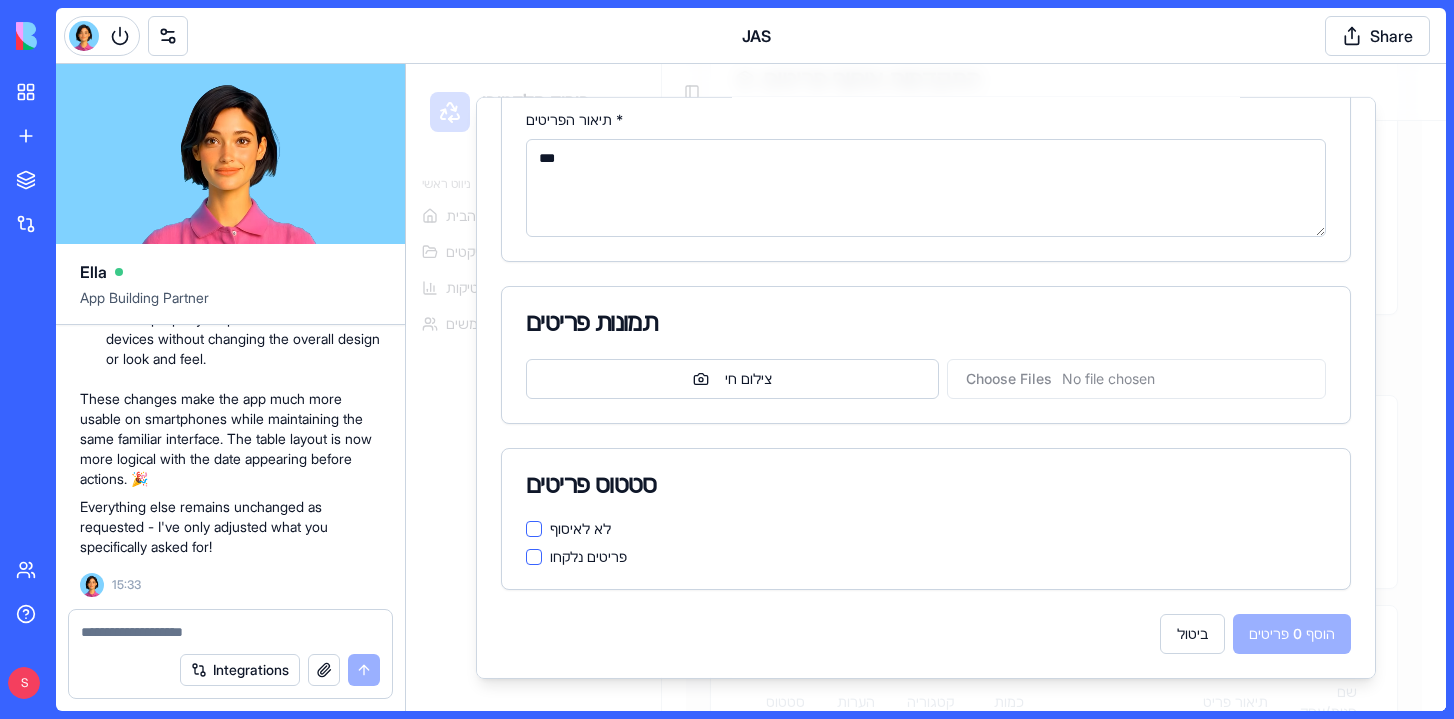 type on "***" 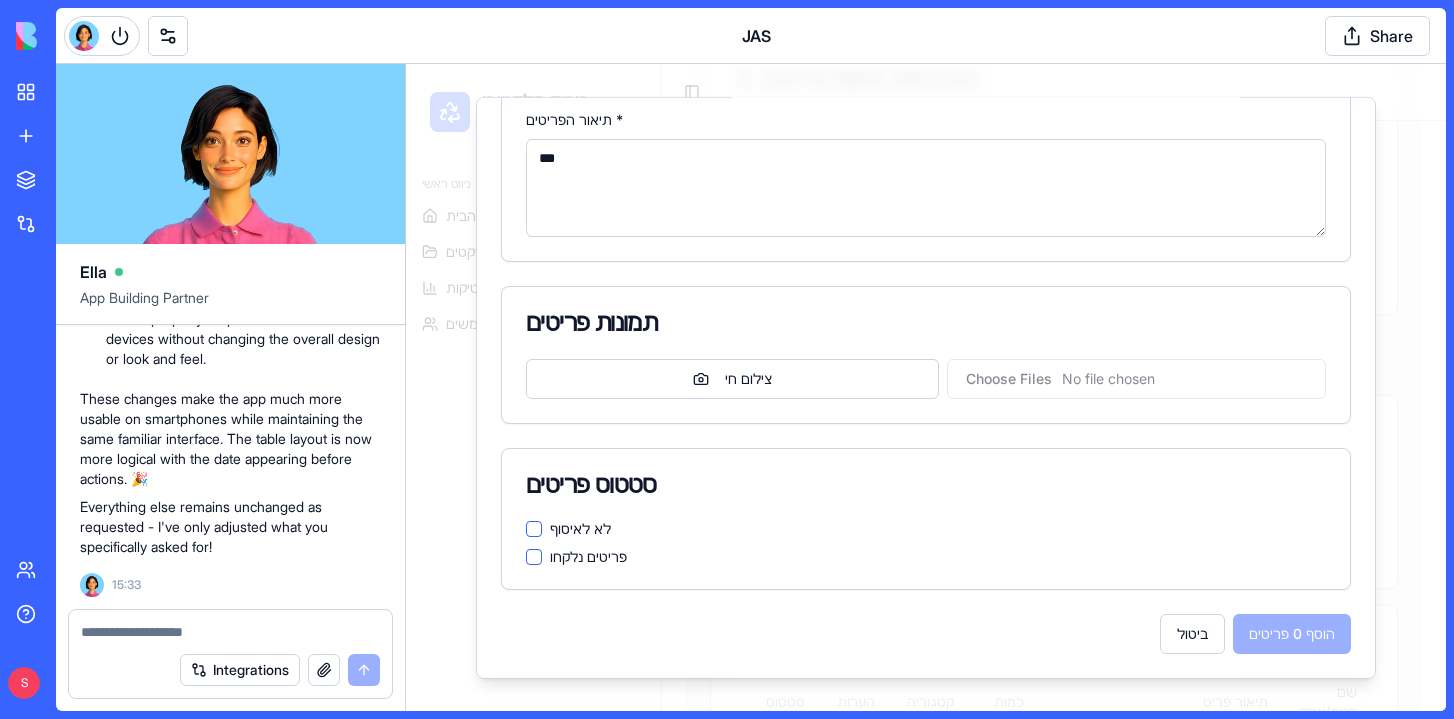 click on "פרטי מיקום שם חנות/עסק תיאור פריטים תיאור הפריטים * *** תמונות פריטים צילום חי סטטוס פריטים לא לאיסוף פריטים נלקחו ביטול הוסף 0 פריטים" at bounding box center [926, 246] 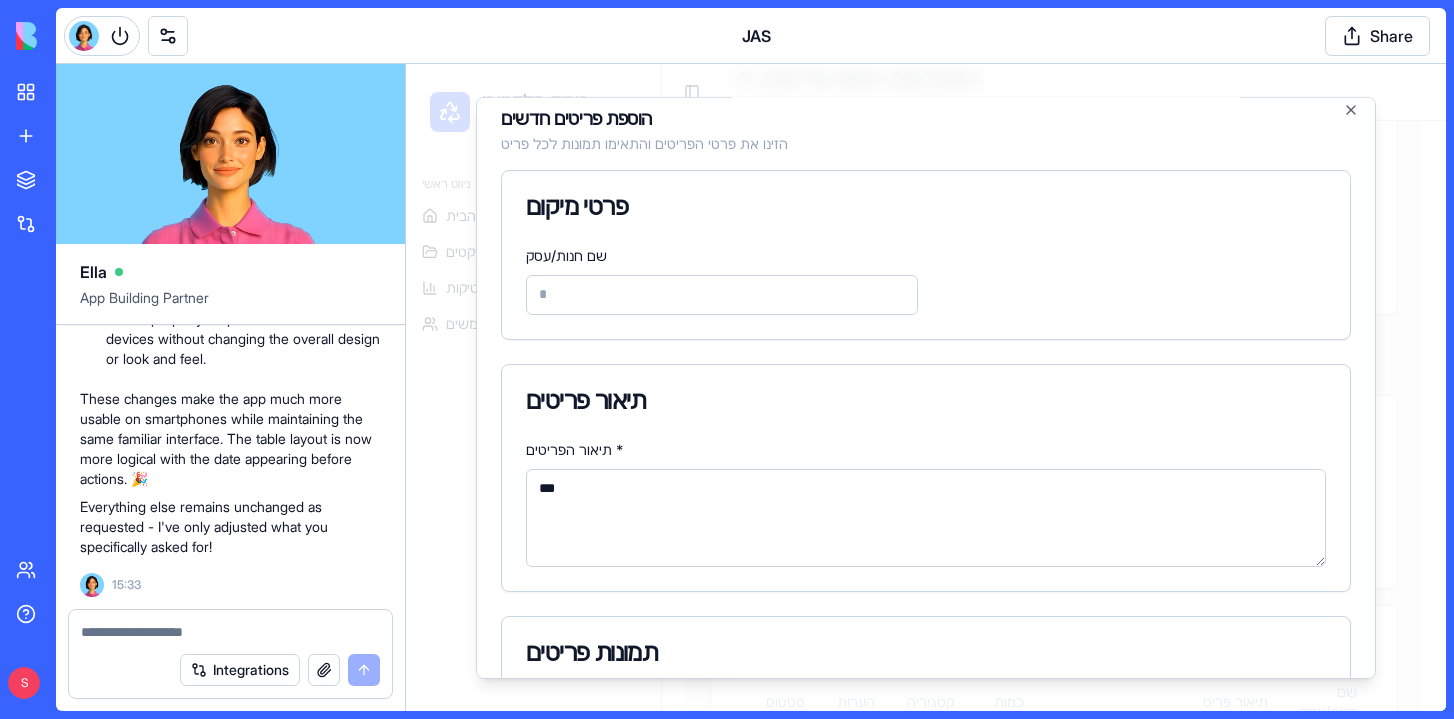 scroll, scrollTop: 13, scrollLeft: 0, axis: vertical 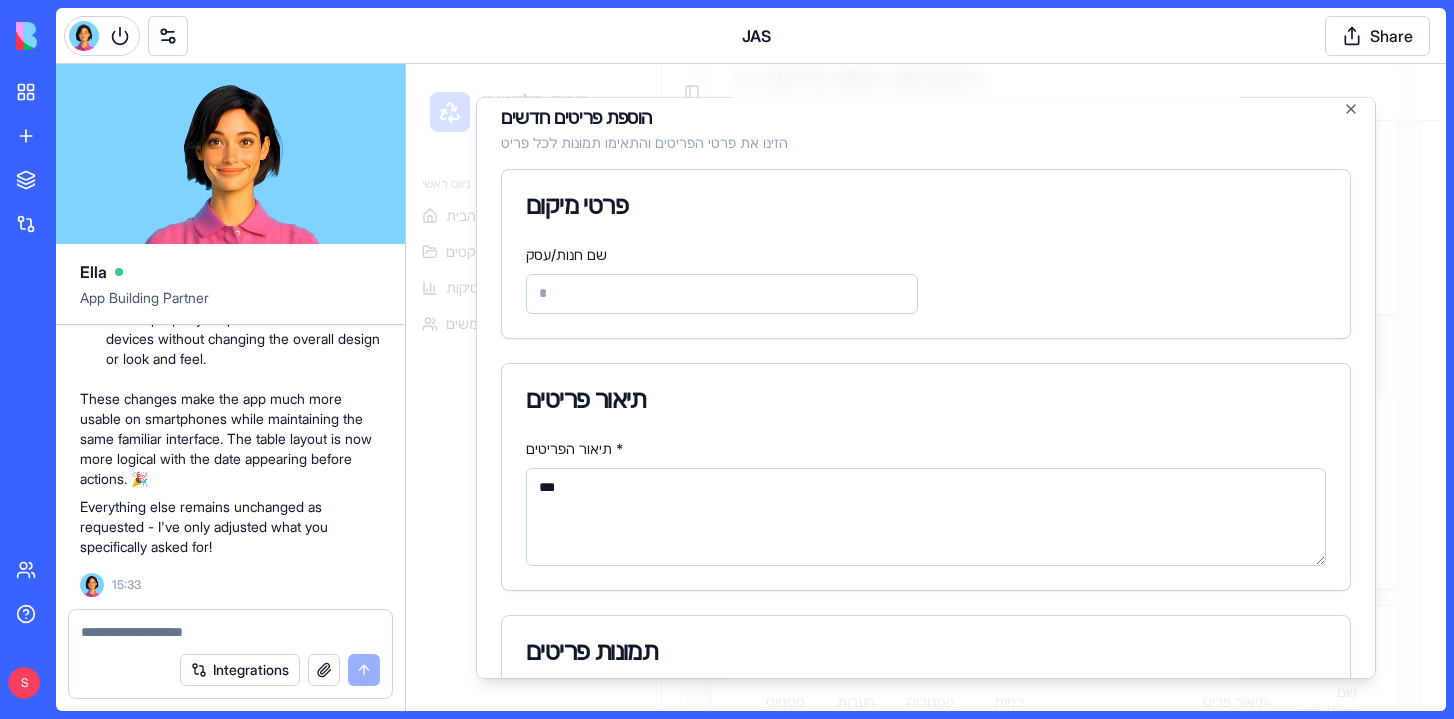 click on "שם חנות/עסק" at bounding box center [722, 293] 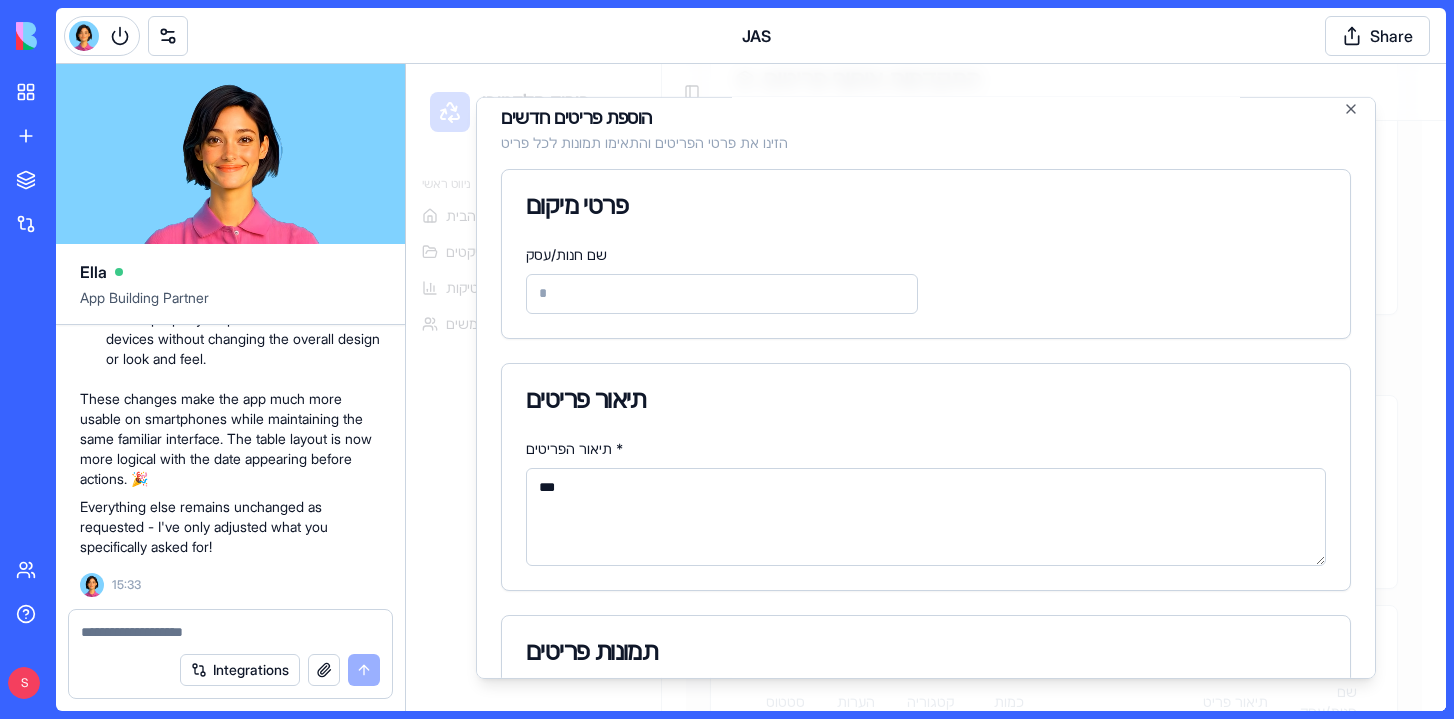 click on "שם חנות/עסק" at bounding box center [926, 277] 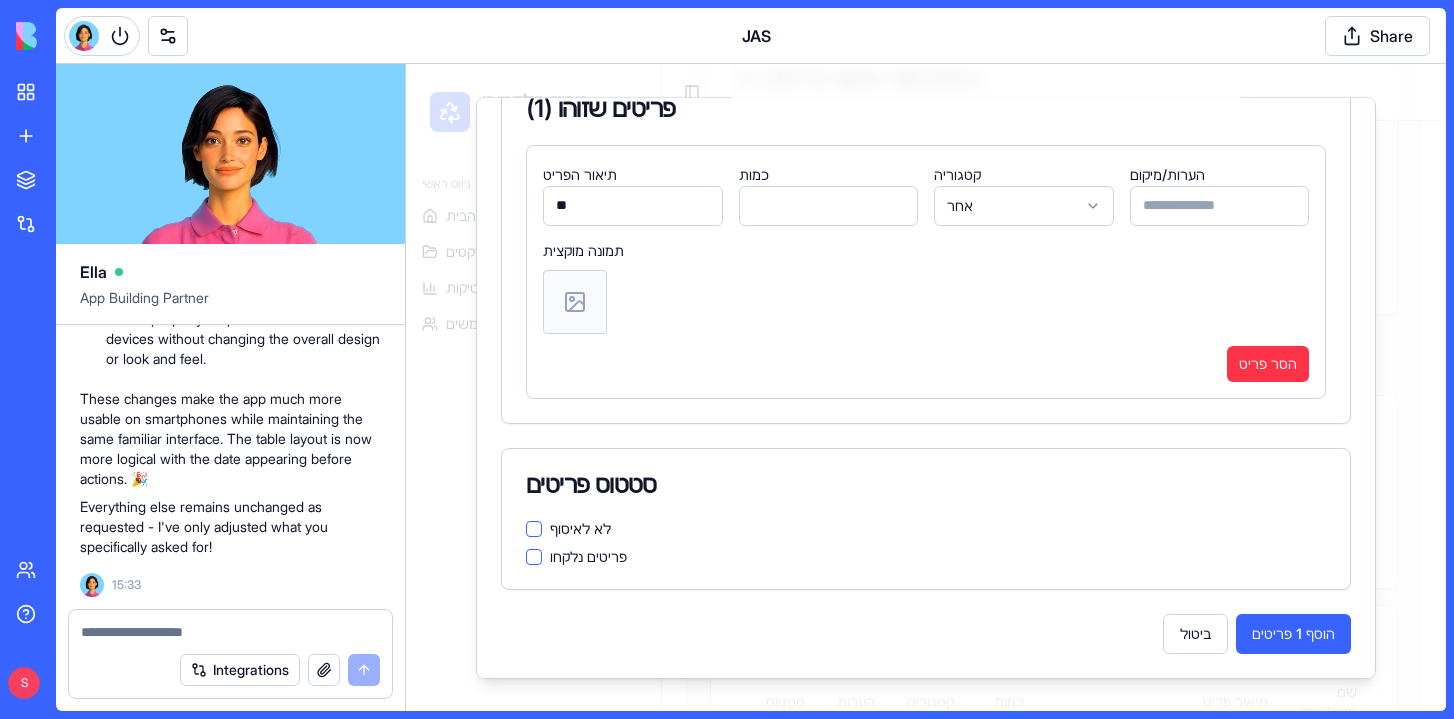 scroll, scrollTop: 718, scrollLeft: 0, axis: vertical 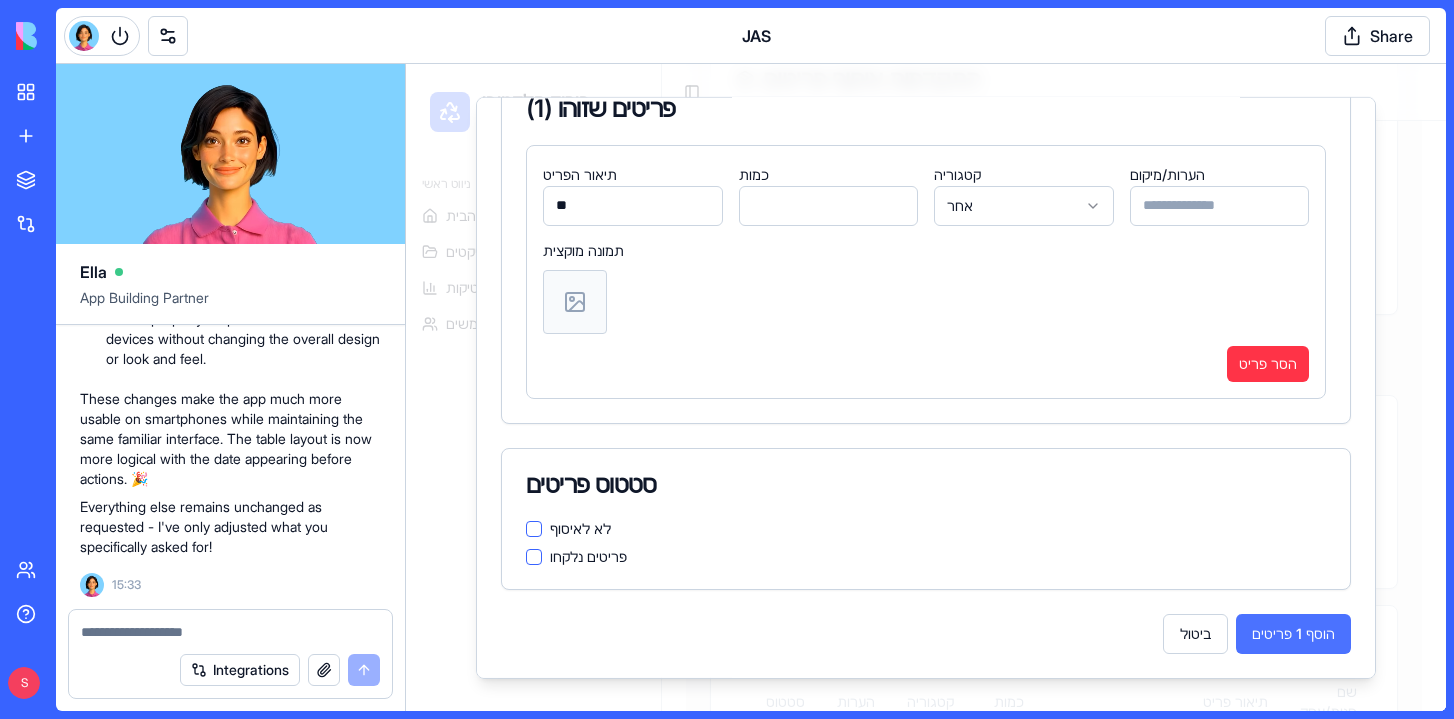click on "הוסף 1 פריטים" at bounding box center [1293, 633] 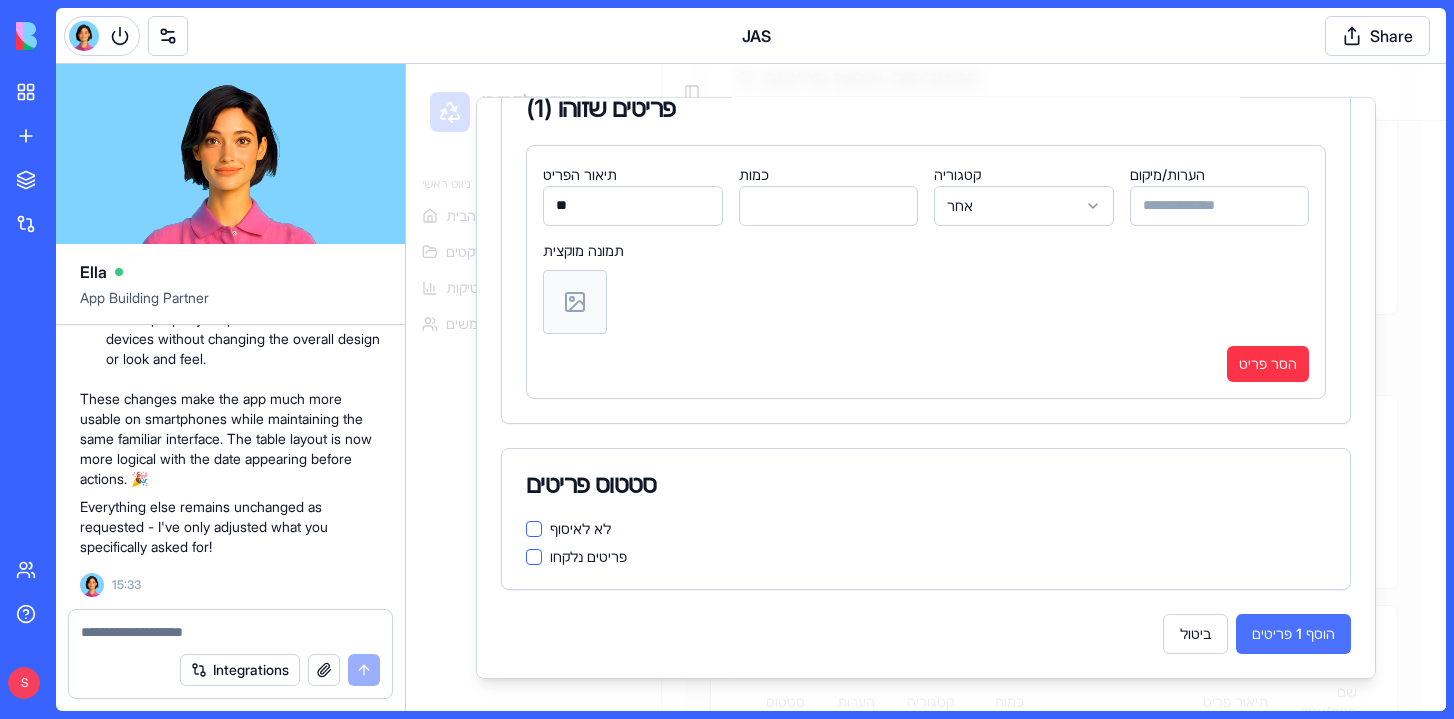 scroll, scrollTop: 0, scrollLeft: 0, axis: both 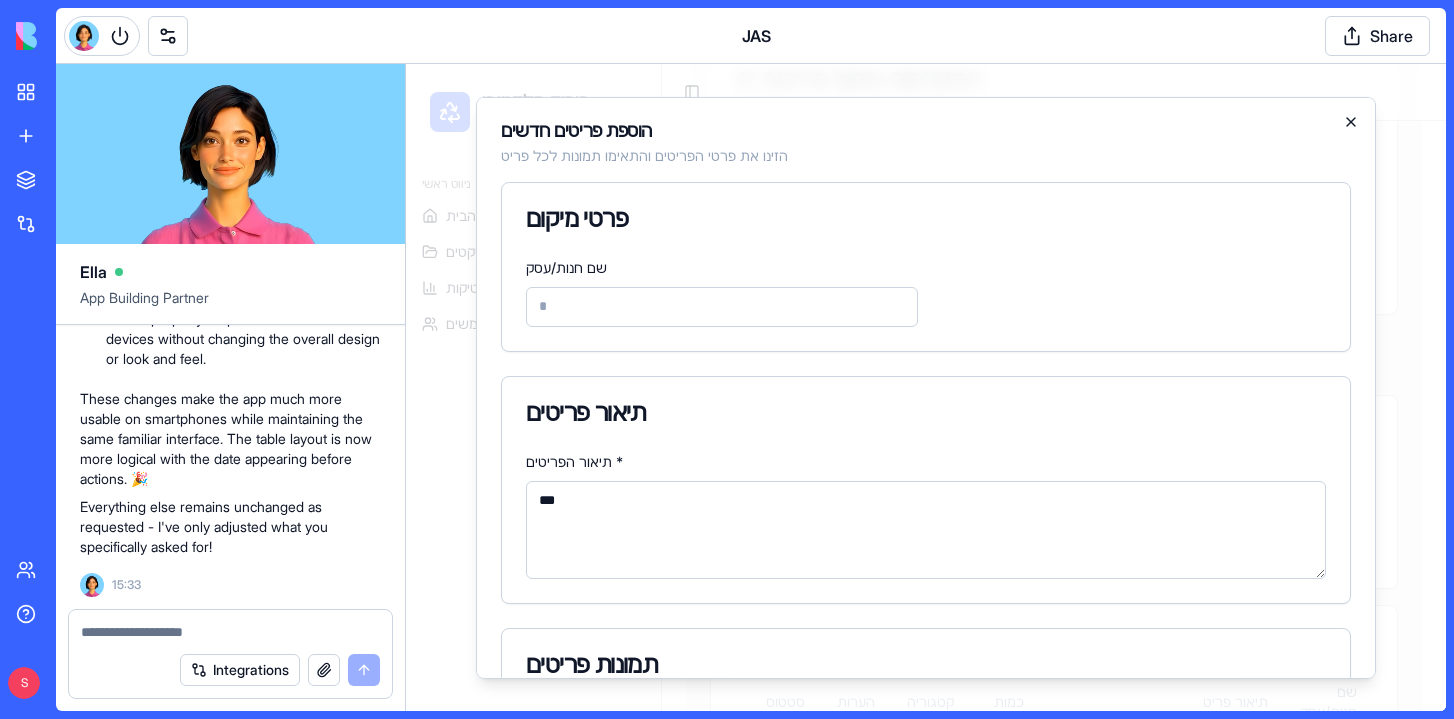 click 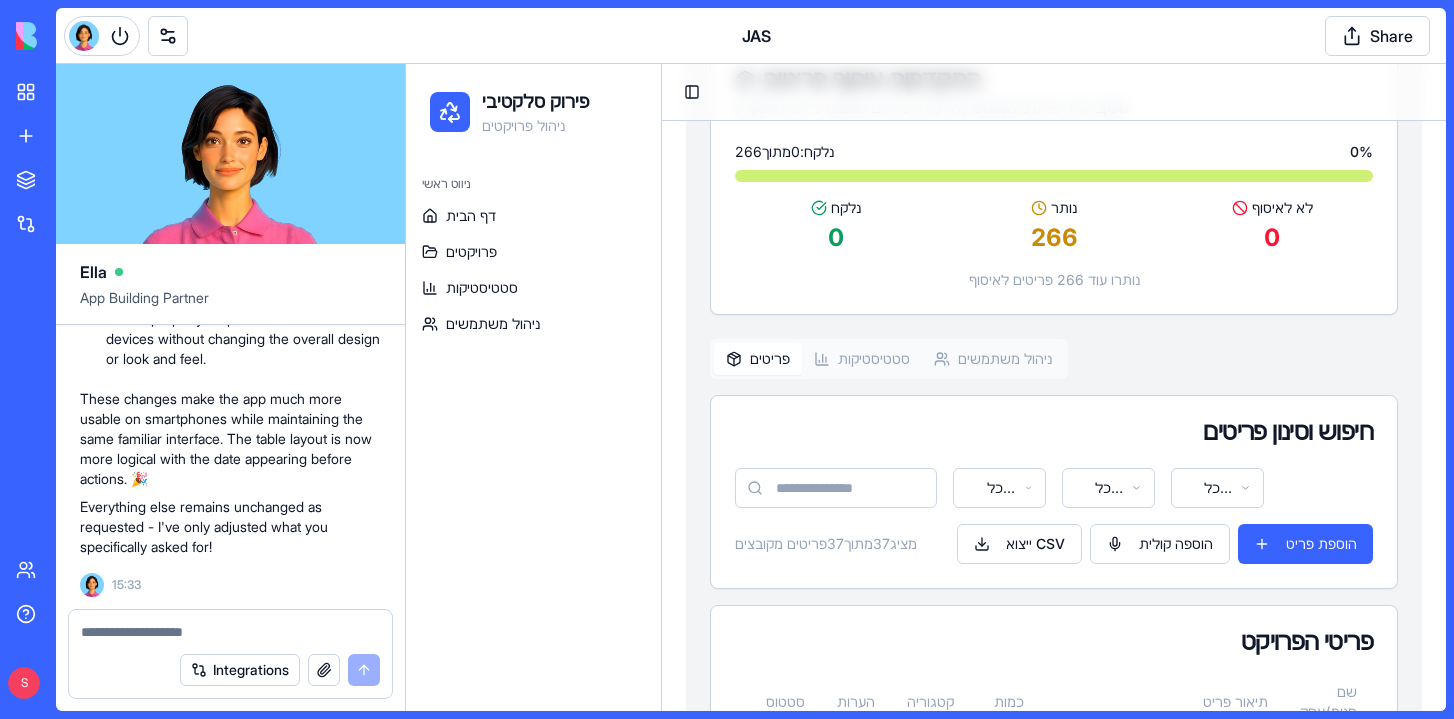 click at bounding box center (230, 632) 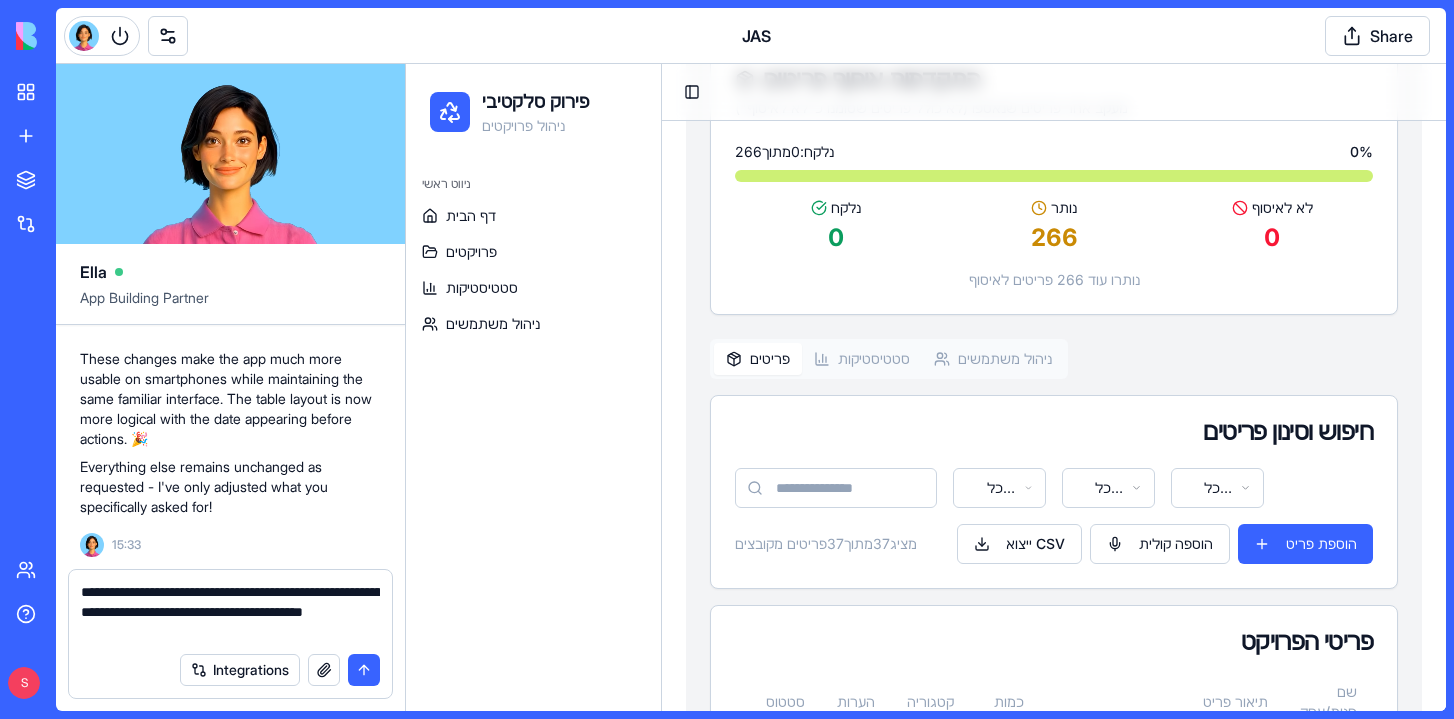 type on "**********" 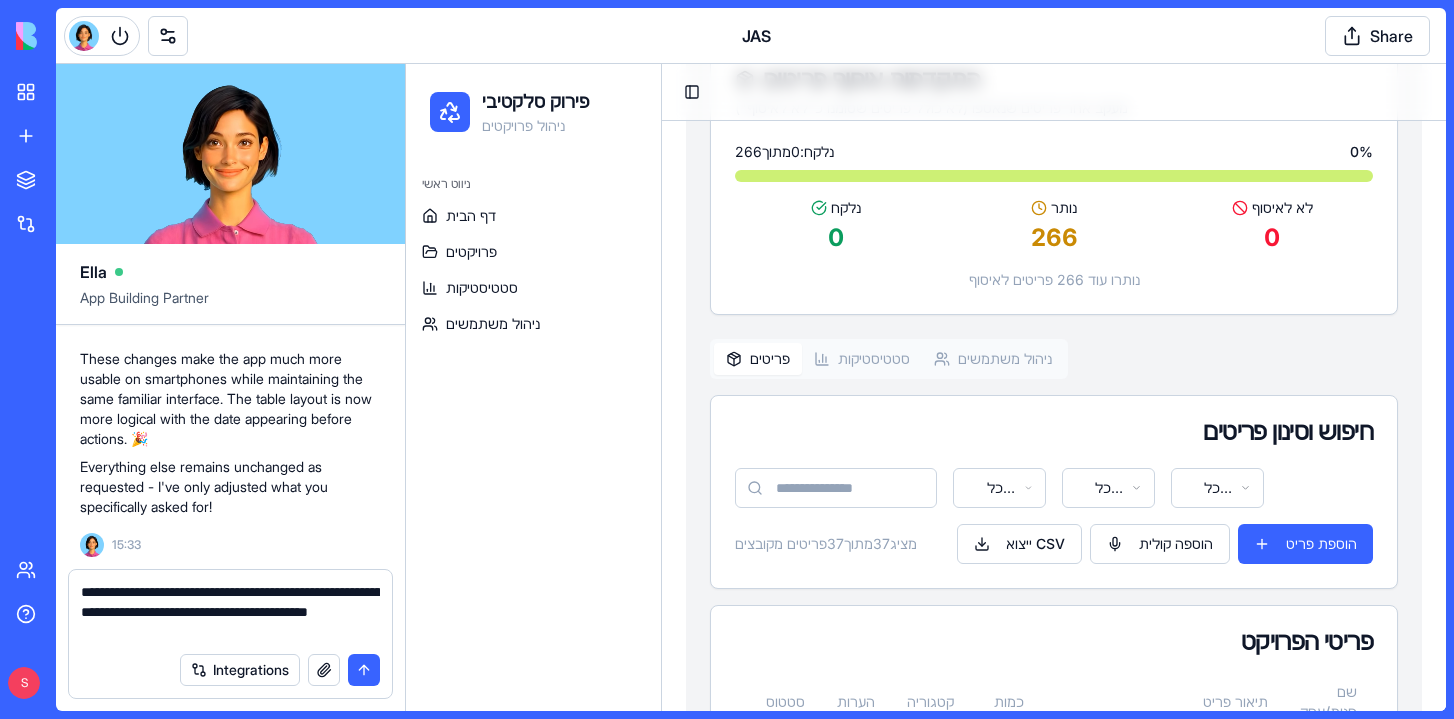 type 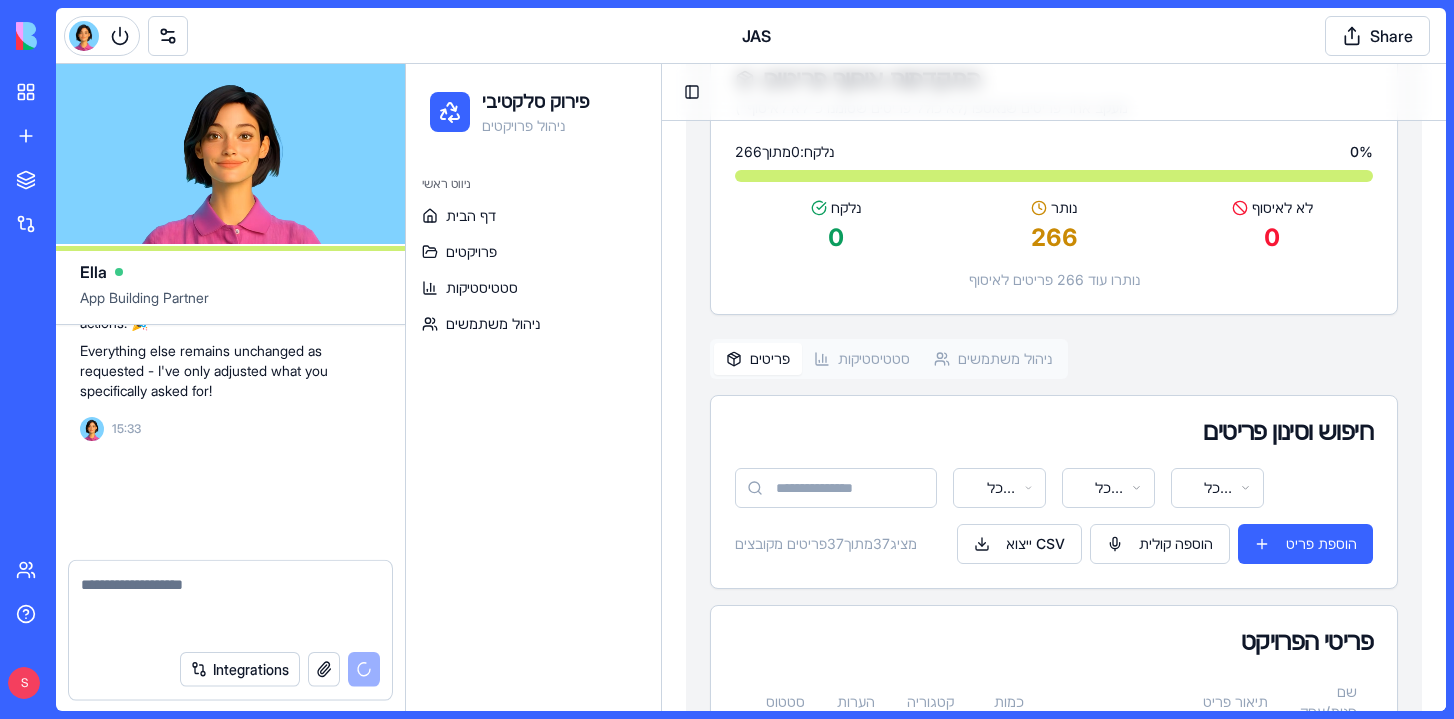 scroll, scrollTop: 103992, scrollLeft: 0, axis: vertical 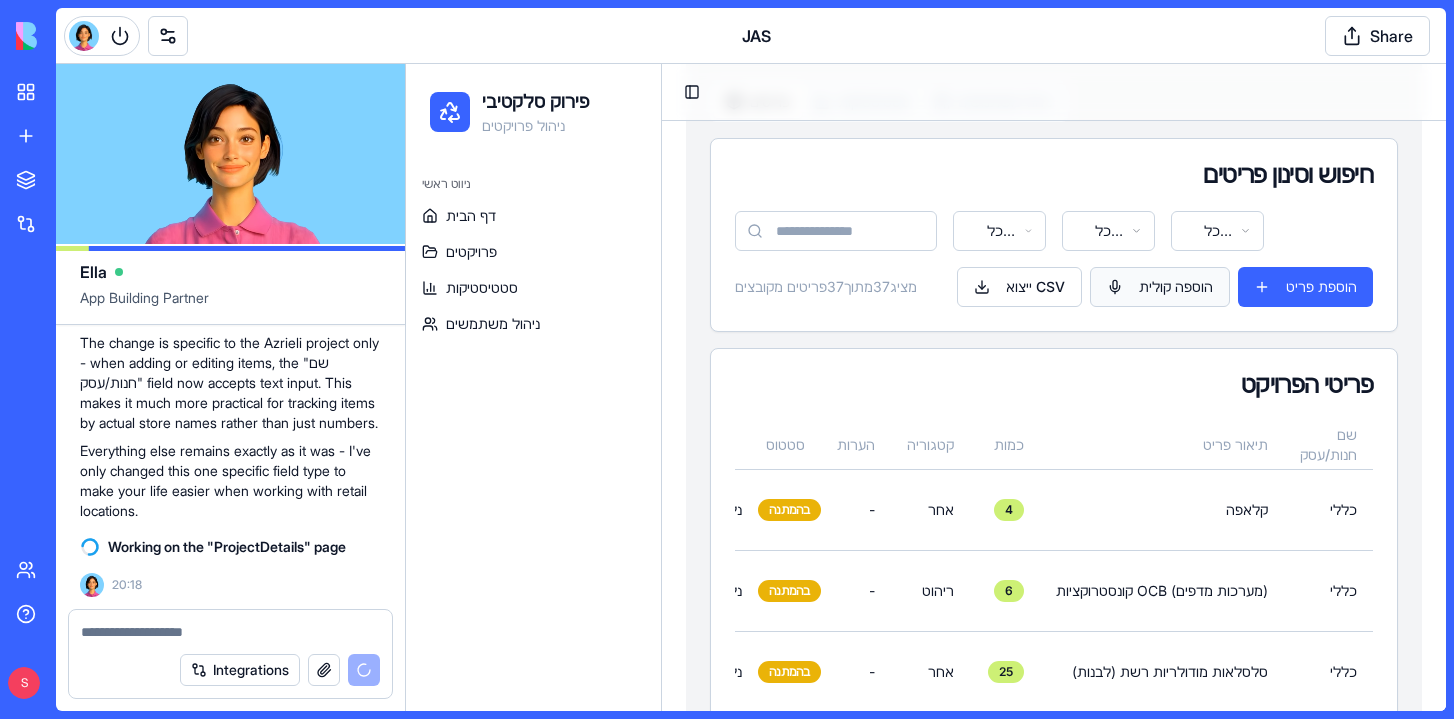 click on "הוספה קולית" at bounding box center [1160, 287] 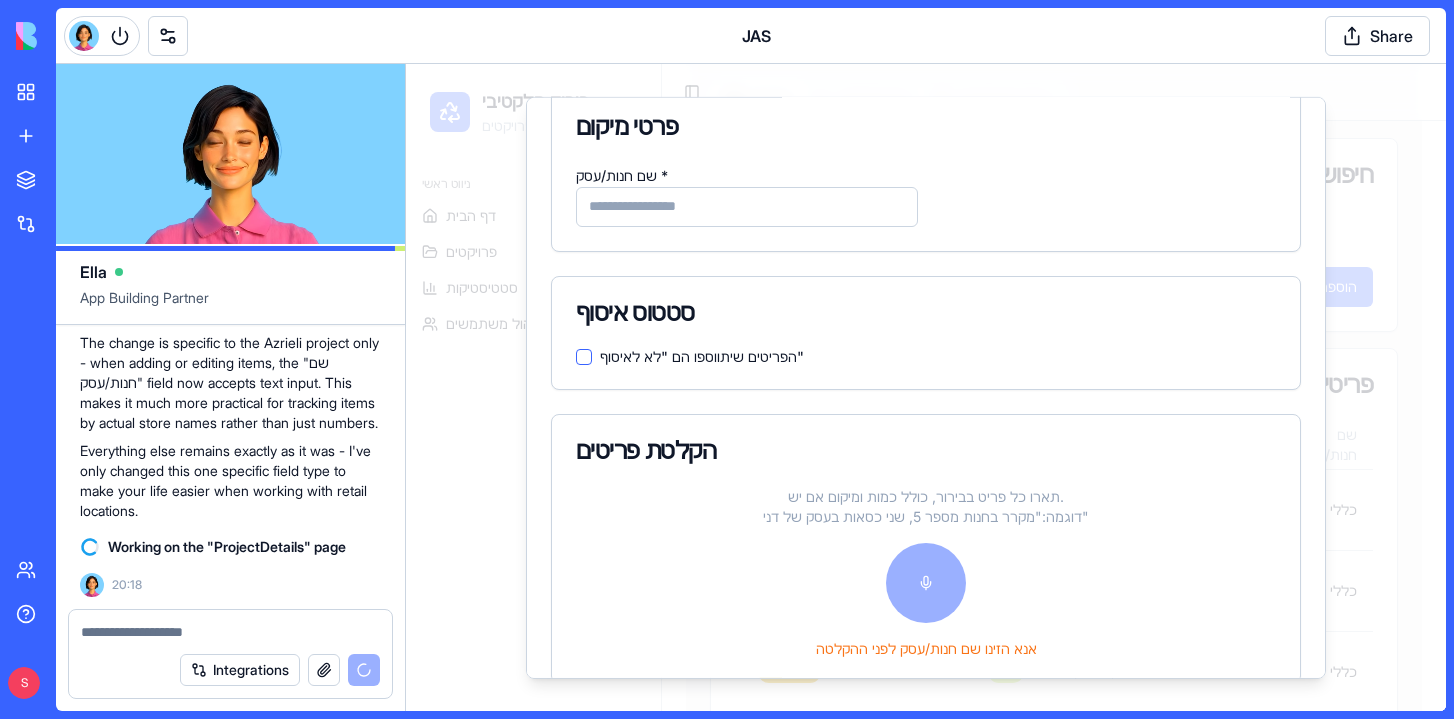 scroll, scrollTop: 89, scrollLeft: 0, axis: vertical 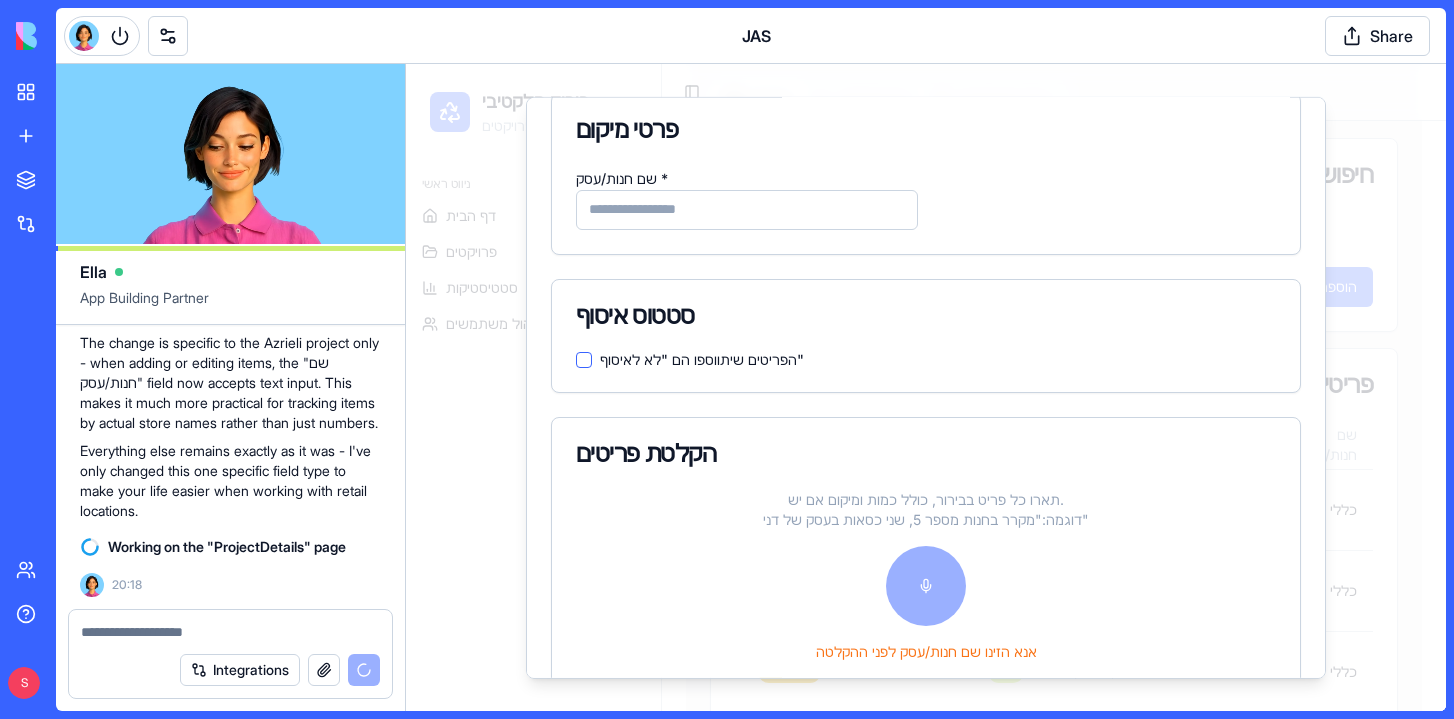 click on "סטטוס איסוף" at bounding box center (926, 315) 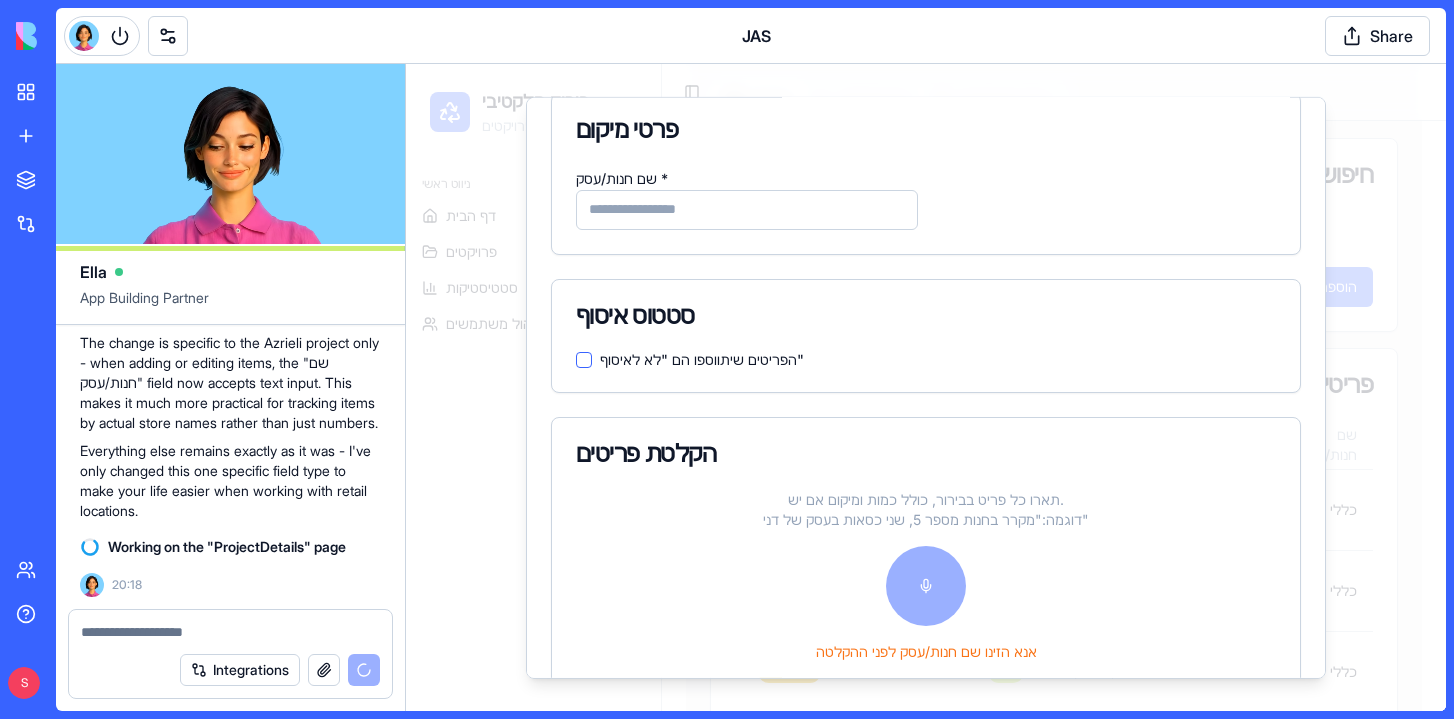 click on "שם חנות/עסק *" at bounding box center [747, 209] 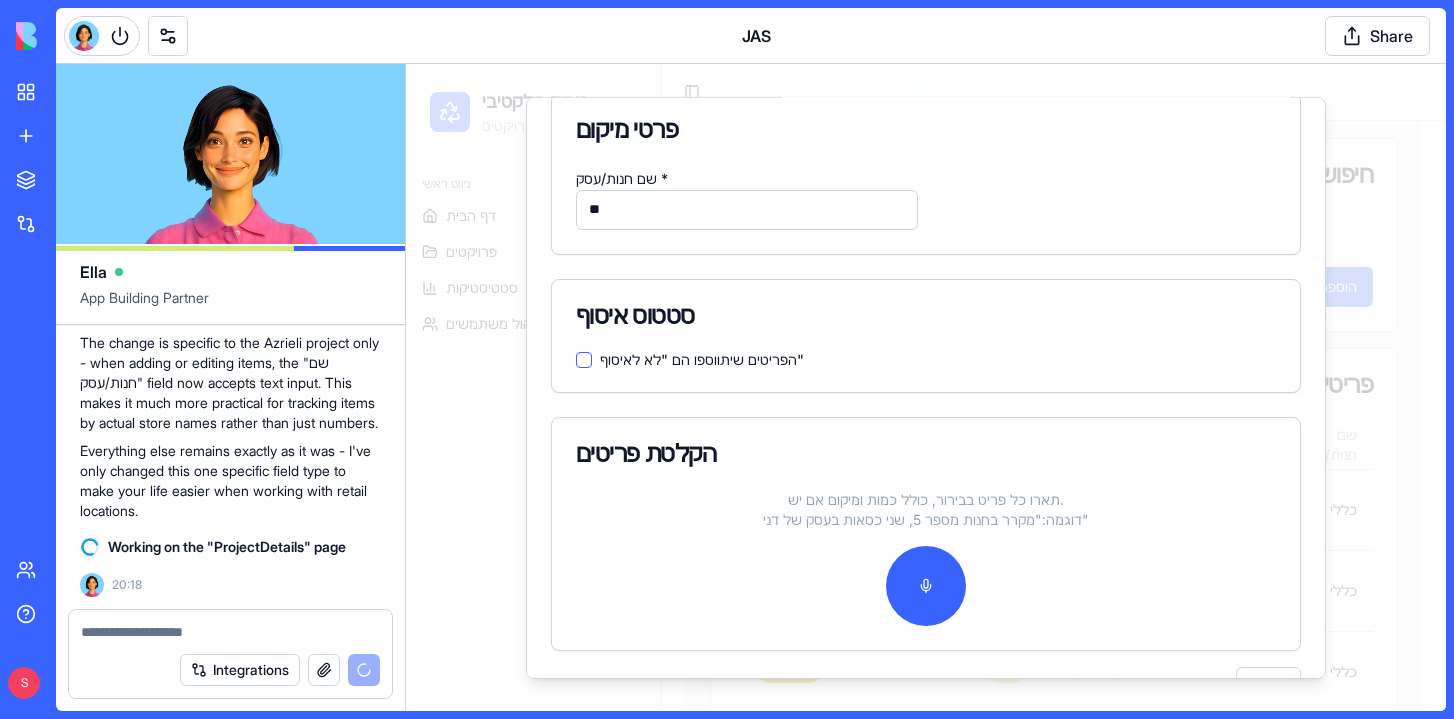 type on "*" 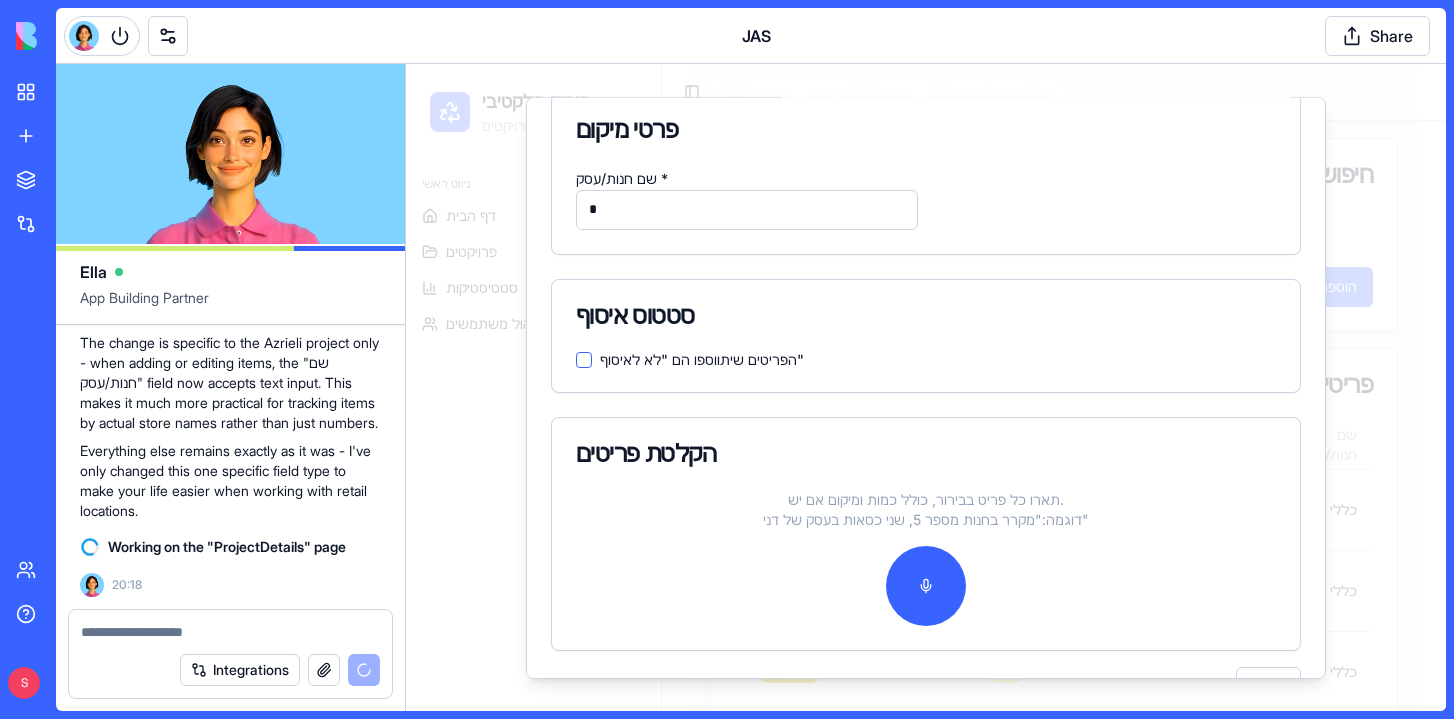 type 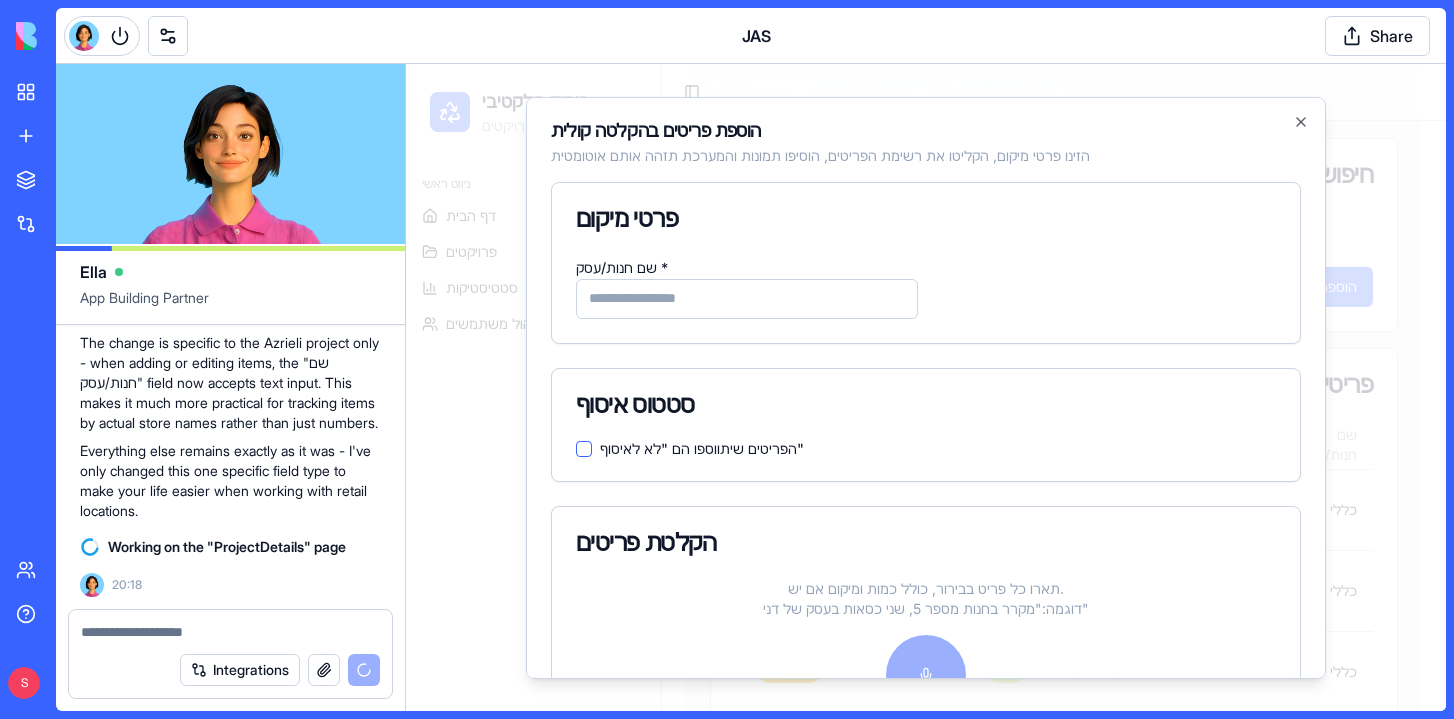 scroll, scrollTop: 0, scrollLeft: 0, axis: both 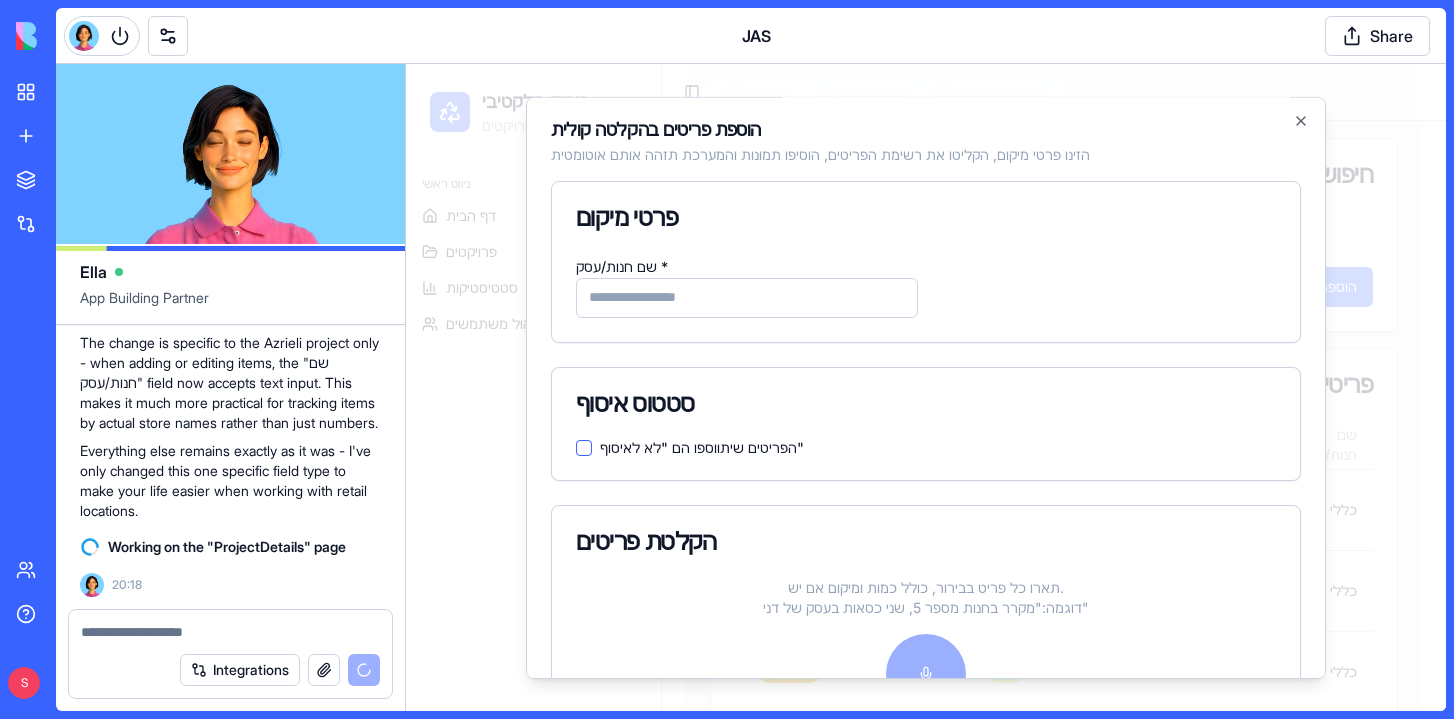click on "הוספת פריטים בהקלטה קולית הזינו פרטי מיקום, הקליטו את רשימת הפריטים, הוסיפו תמונות והמערכת תזהה אותם אוטומטית פרטי מיקום שם חנות/עסק * סטטוס איסוף הפריטים שיתווספו הם "לא לאיסוף" הקלטת פריטים תארו כל פריט בבירור, כולל כמות ומיקום אם יש. דוגמה:  "מקרר בחנות מספר 5, שני כסאות בעסק של דני" אנא הזינו שם חנות/עסק לפני ההקלטה ביטול Close" at bounding box center [926, 387] 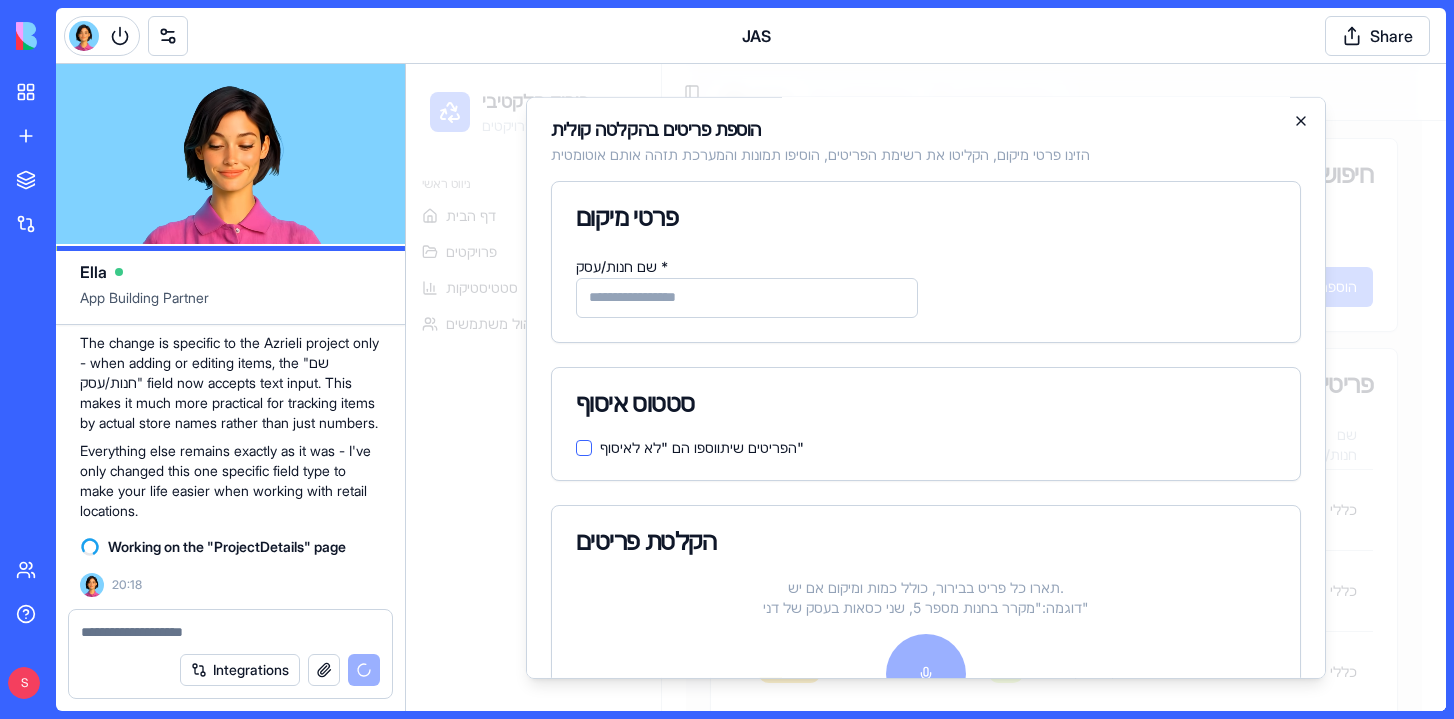 click 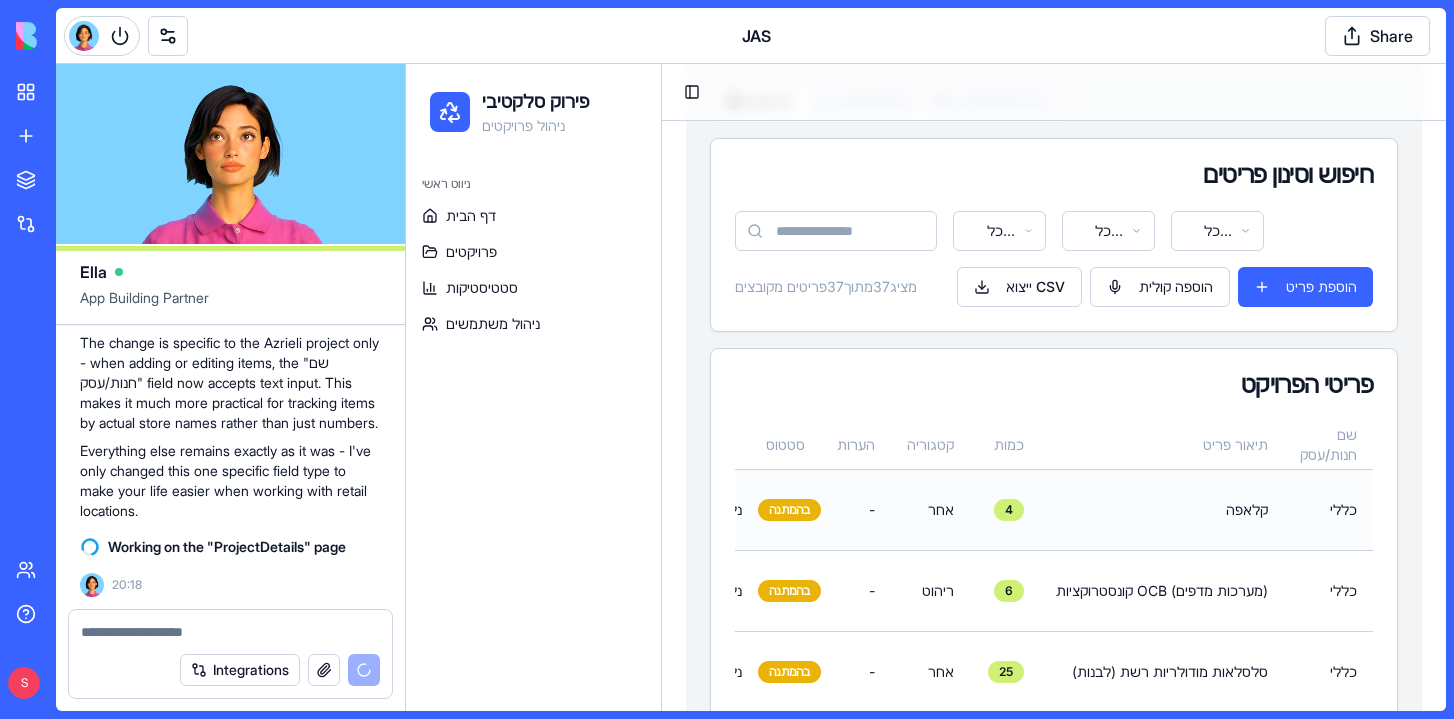 scroll, scrollTop: 634, scrollLeft: 0, axis: vertical 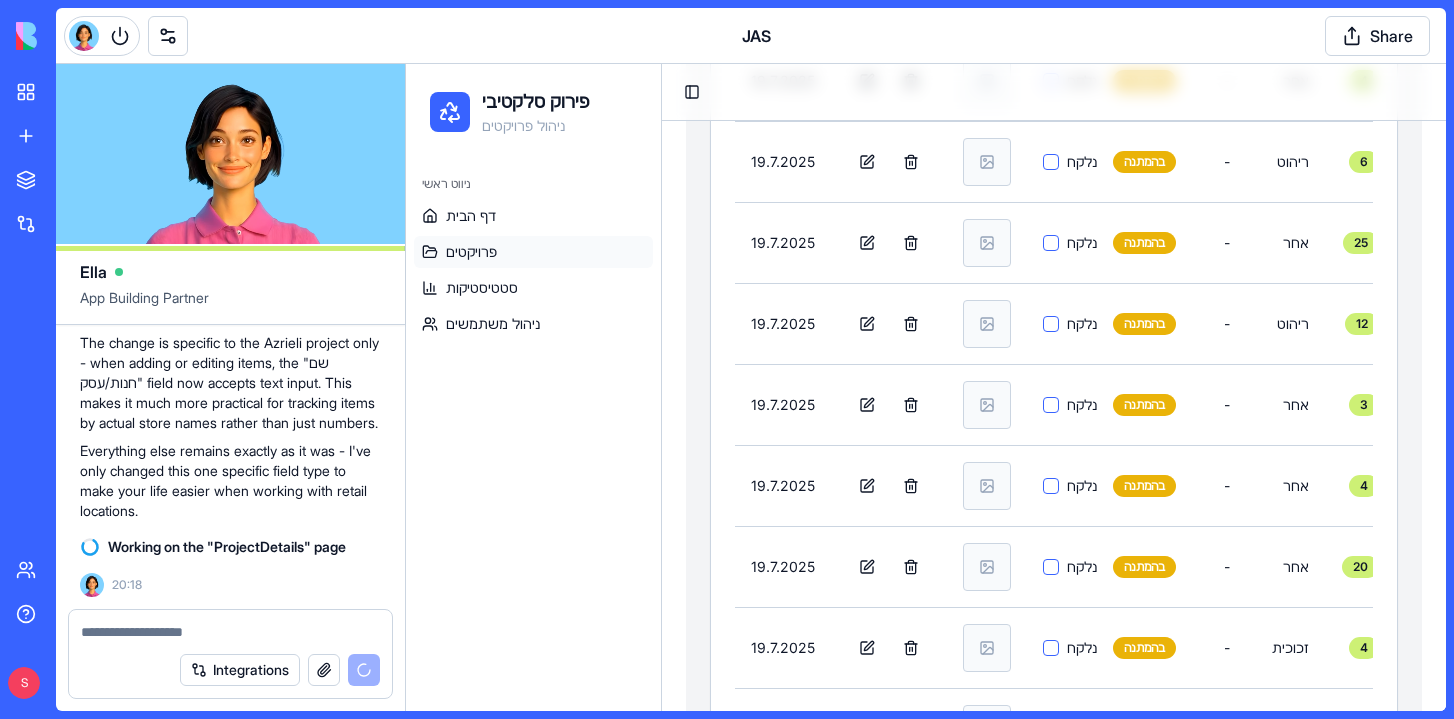click on "פרויקטים" at bounding box center [533, 252] 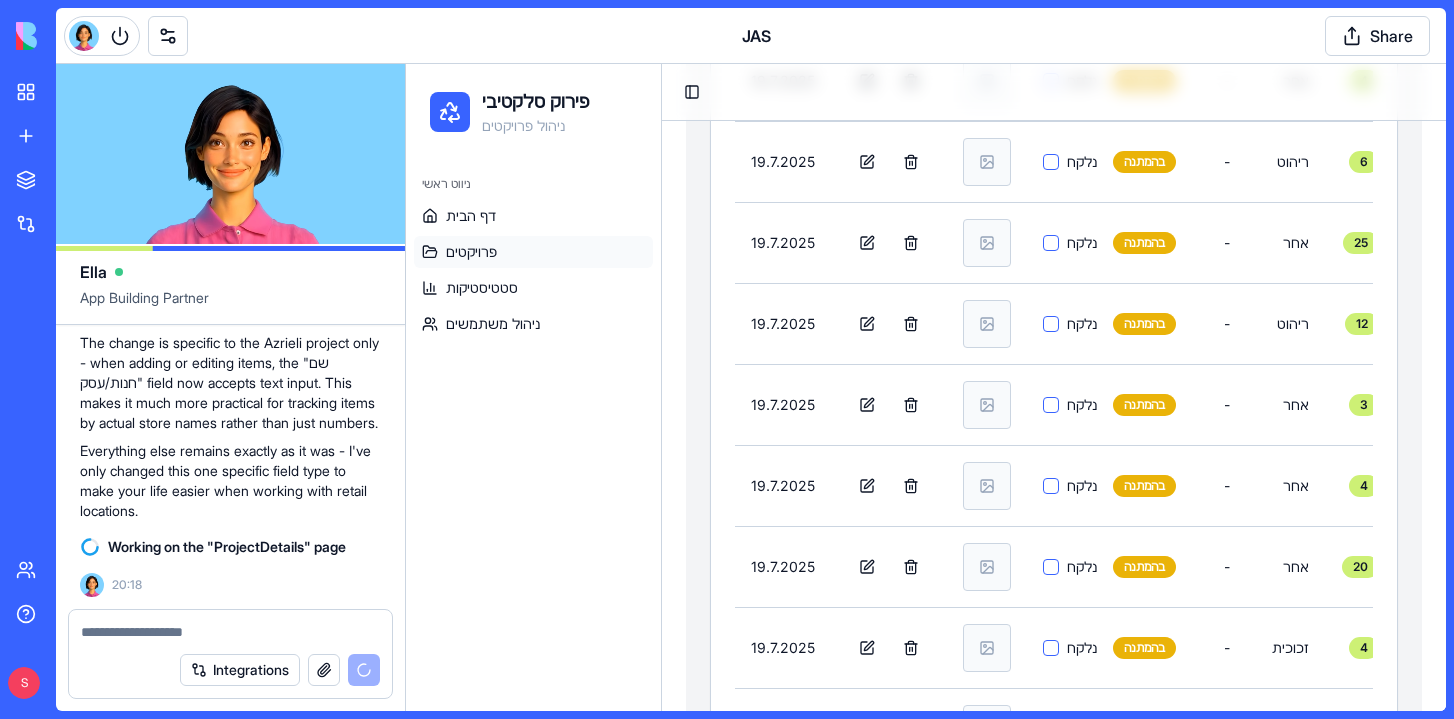 scroll, scrollTop: 42, scrollLeft: 0, axis: vertical 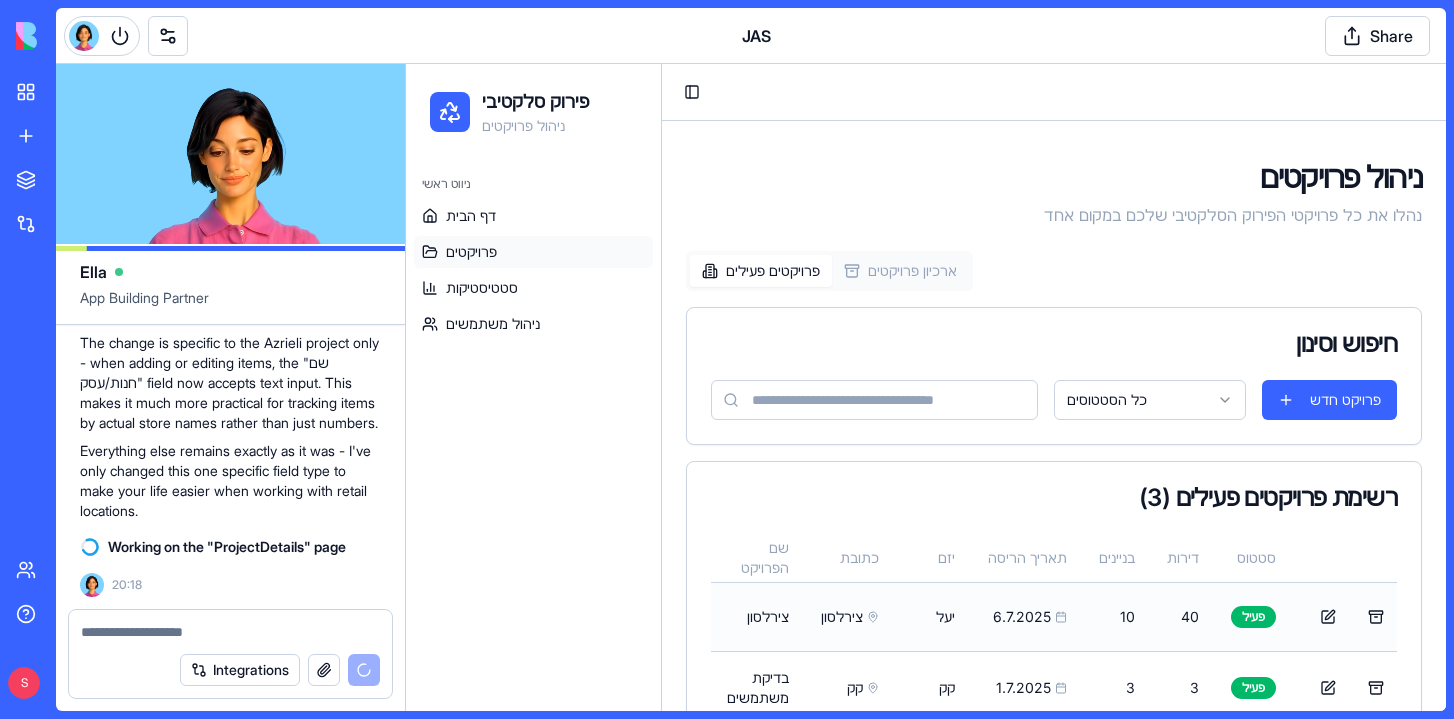 click on "יעל" at bounding box center (933, 616) 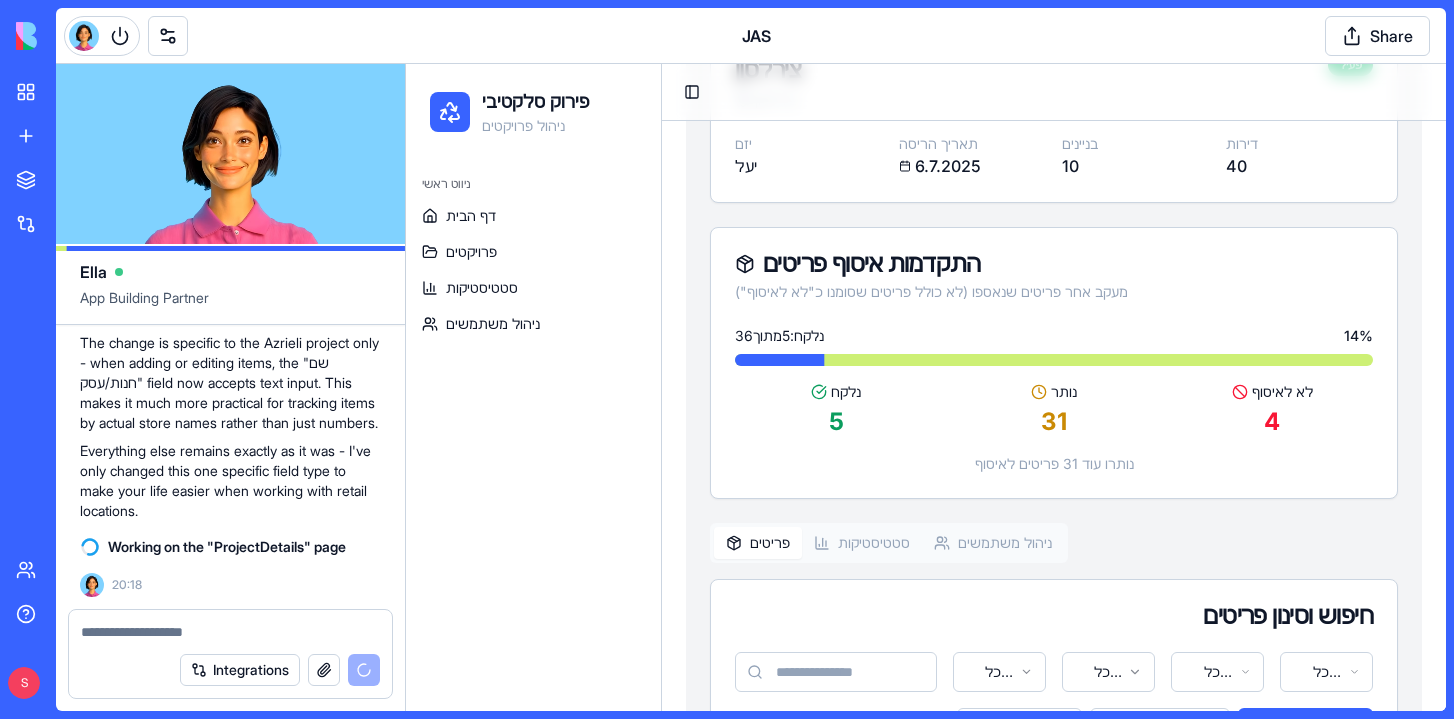 scroll, scrollTop: 229, scrollLeft: 0, axis: vertical 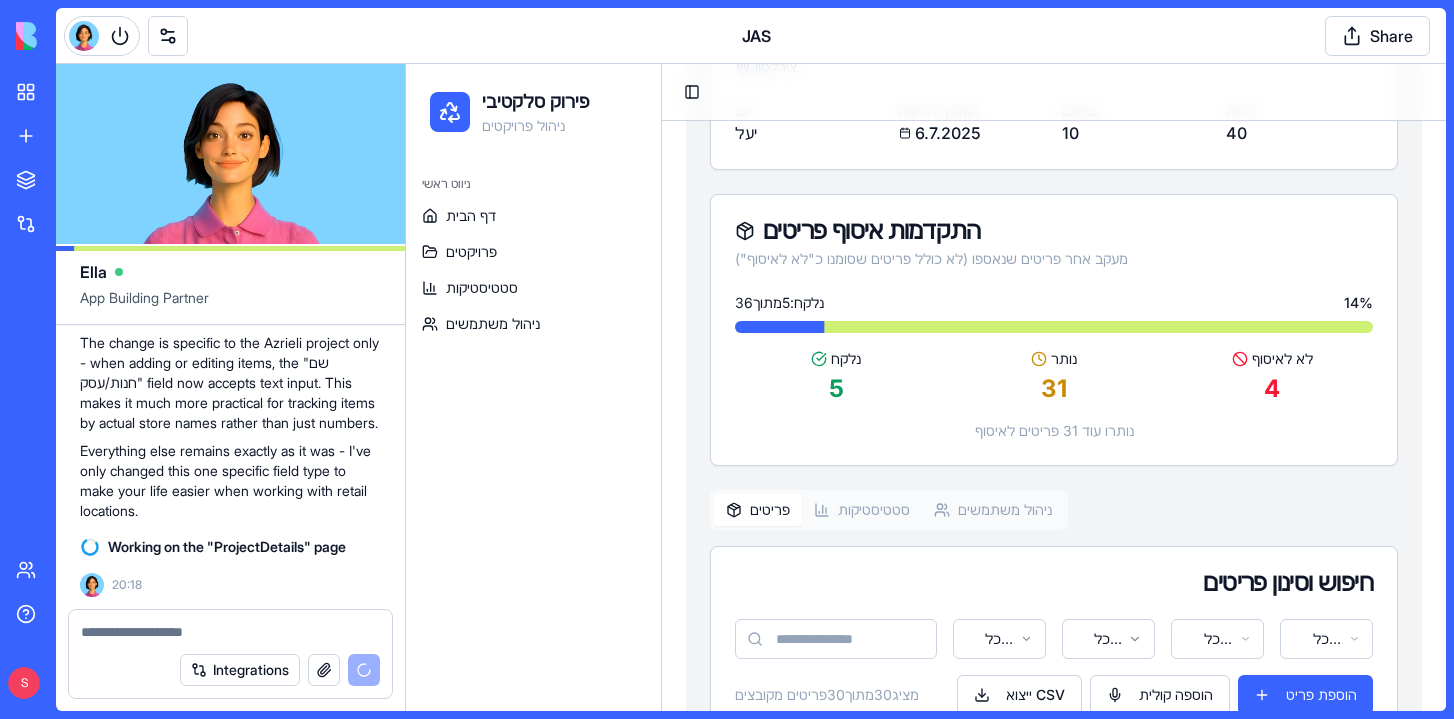 click on "ניהול משתמשים" at bounding box center [993, 510] 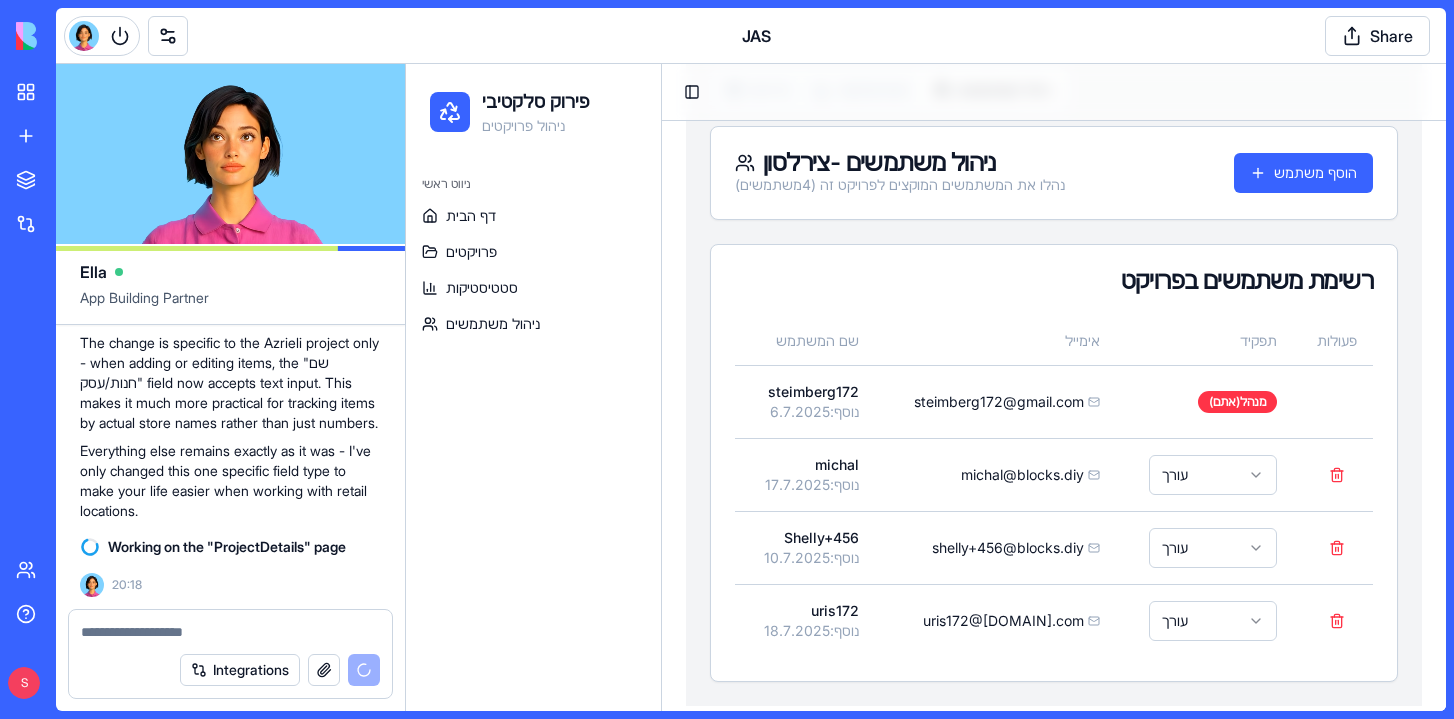 scroll, scrollTop: 648, scrollLeft: 0, axis: vertical 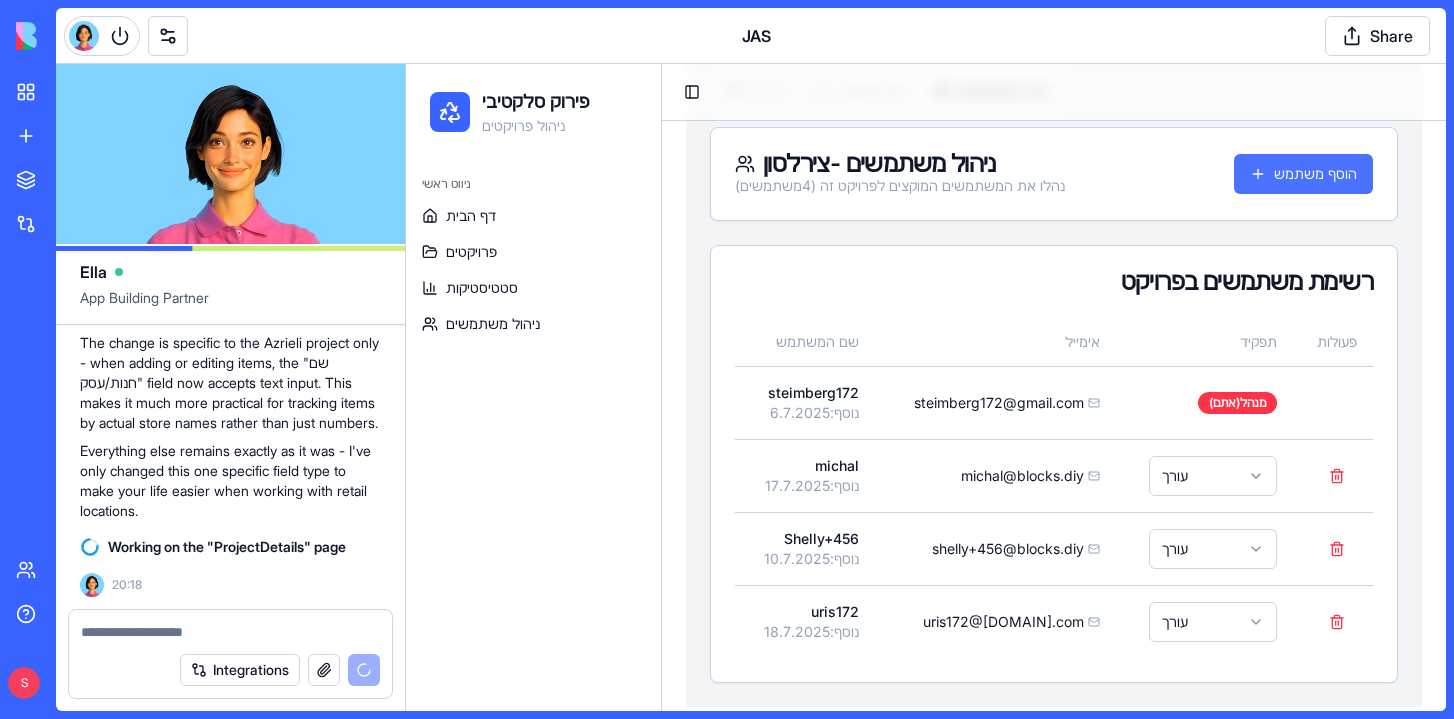 click on "הוסף משתמש" at bounding box center (1303, 174) 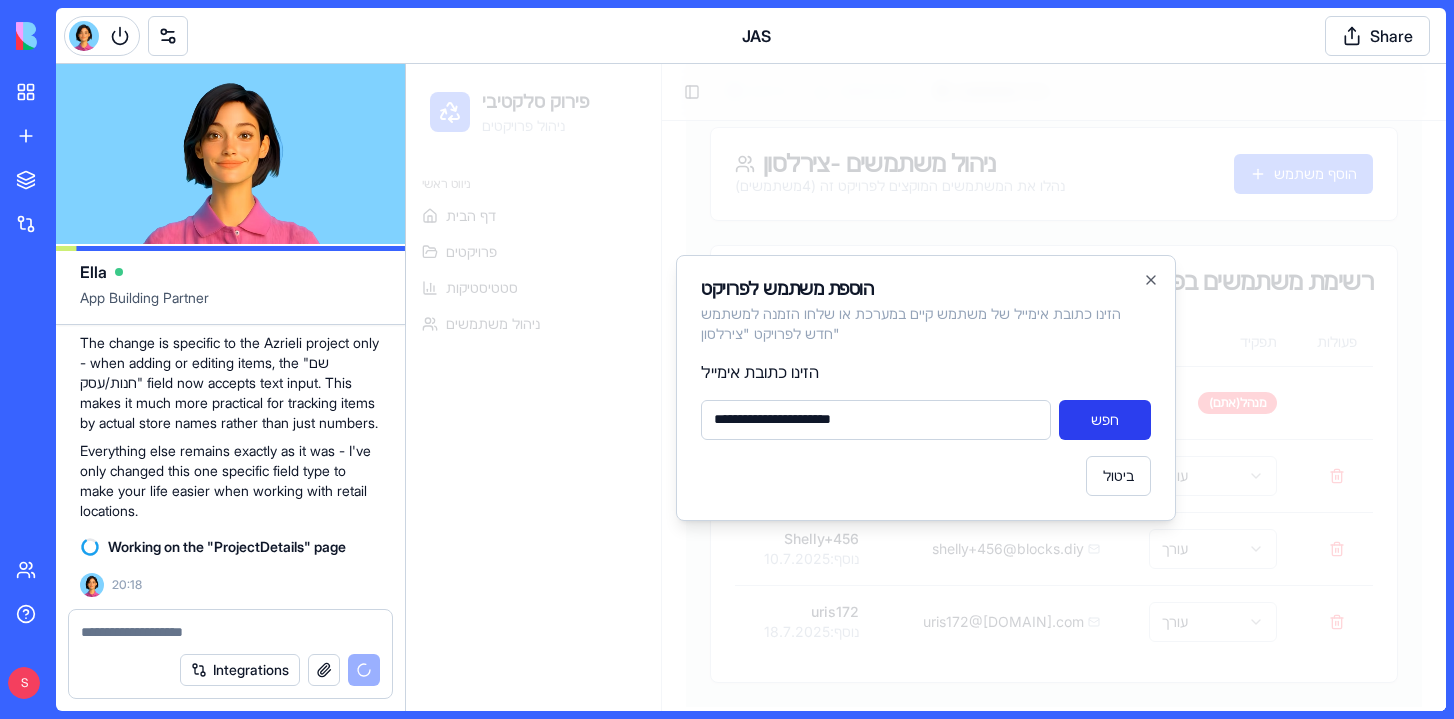 type on "**********" 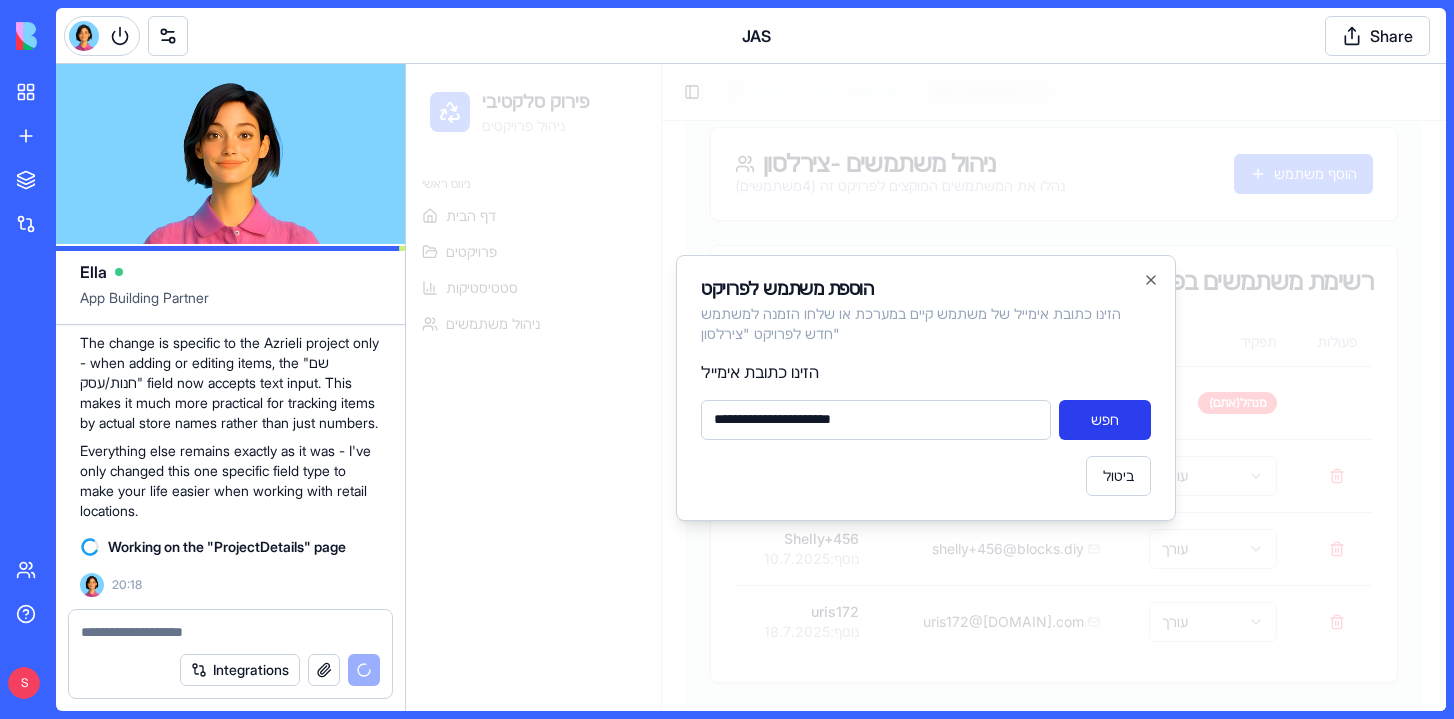 click on "חפש" at bounding box center [1105, 420] 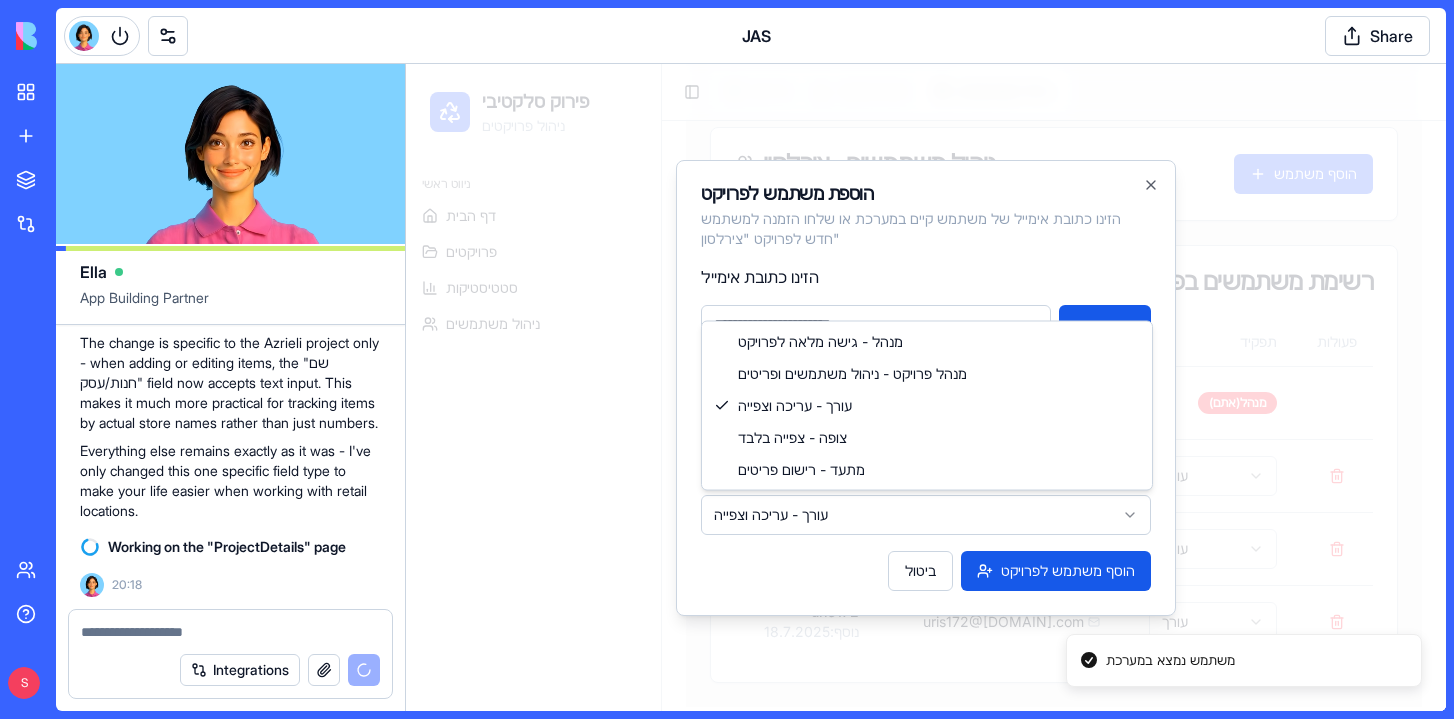 click on "פירוק סלקטיבי ניהול פרויקטים ניווט ראשי דף הבית פרויקטים סטטיסטיקות ניהול משתמשים Toggle Sidebar צירלסון צירלסון פעיל יזם יעל תאריך הריסה [DATE] בניינים 10 דירות 40 התקדמות איסוף פריטים מעקב אחר פריטים שנאספו (לא כולל פריטים שסומנו כ"לא לאיסוף") נלקח: 5 מתוך 36 14 % נלקח 5 נותר 31 לא לאיסוף 4 נותרו עוד 31 פריטים לאיסוף פריטים סטטיסטיקות ניהול משתמשים ניהול משתמשים - צירלסון נהלו את המשתמשים המוקצים לפרויקט זה ( 4 משתמשים) הוסף משתמש רשימת משתמשים בפרויקט שם המשתמש אימייל תפקיד פעולות [USERNAME] נוסף: [DATE] [USERNAME]@[DOMAIN].com מנהל (אתם) michal נוסף: [DATE] michal@[DOMAIN].com עורך Shelly+456 נוסף: [DATE]" at bounding box center [926, 73] 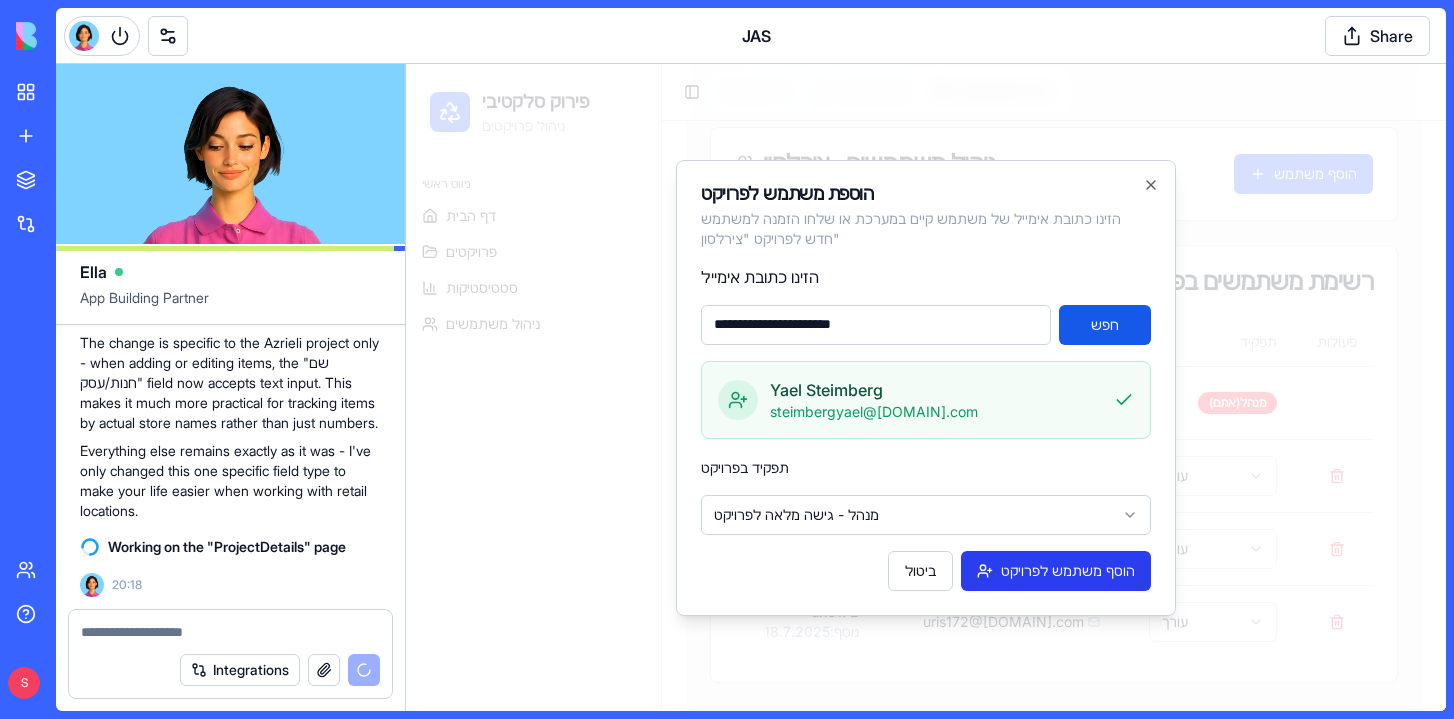 click on "הוסף משתמש לפרויקט" at bounding box center [1056, 571] 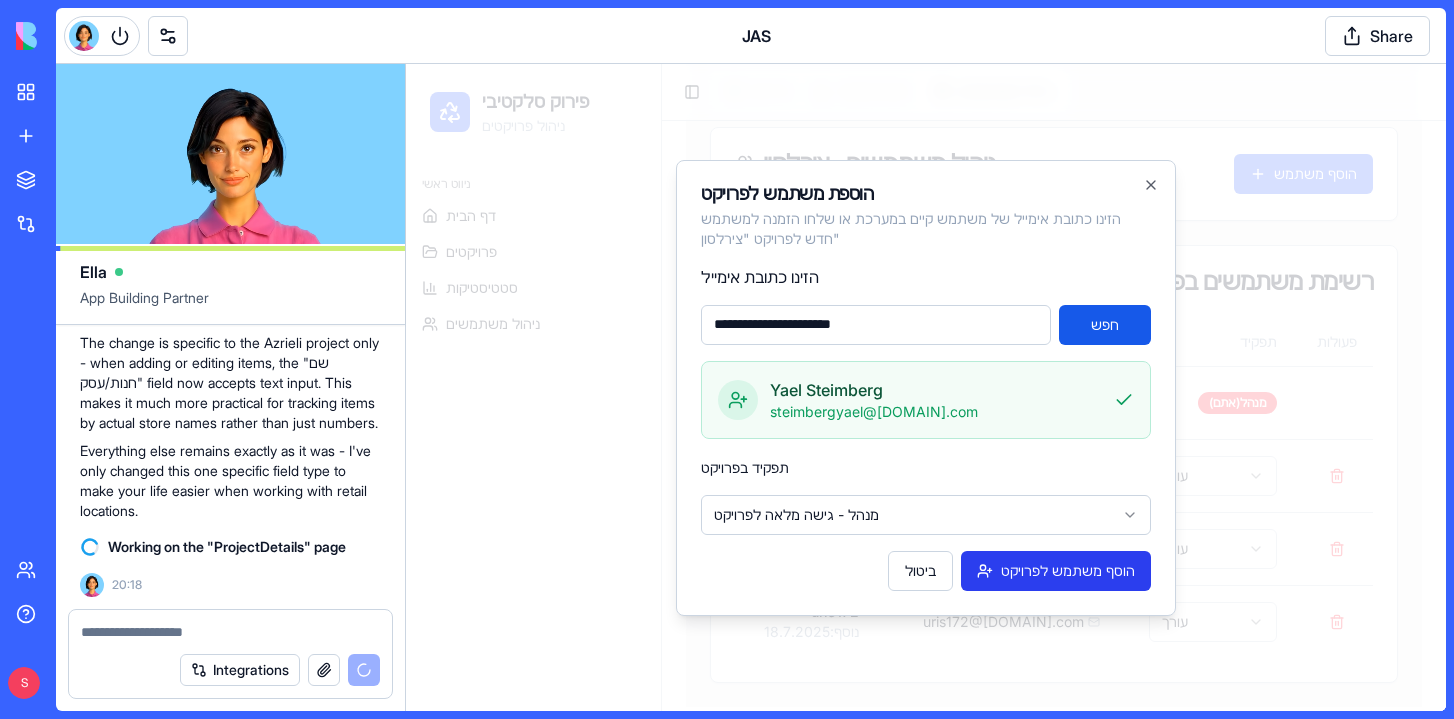type 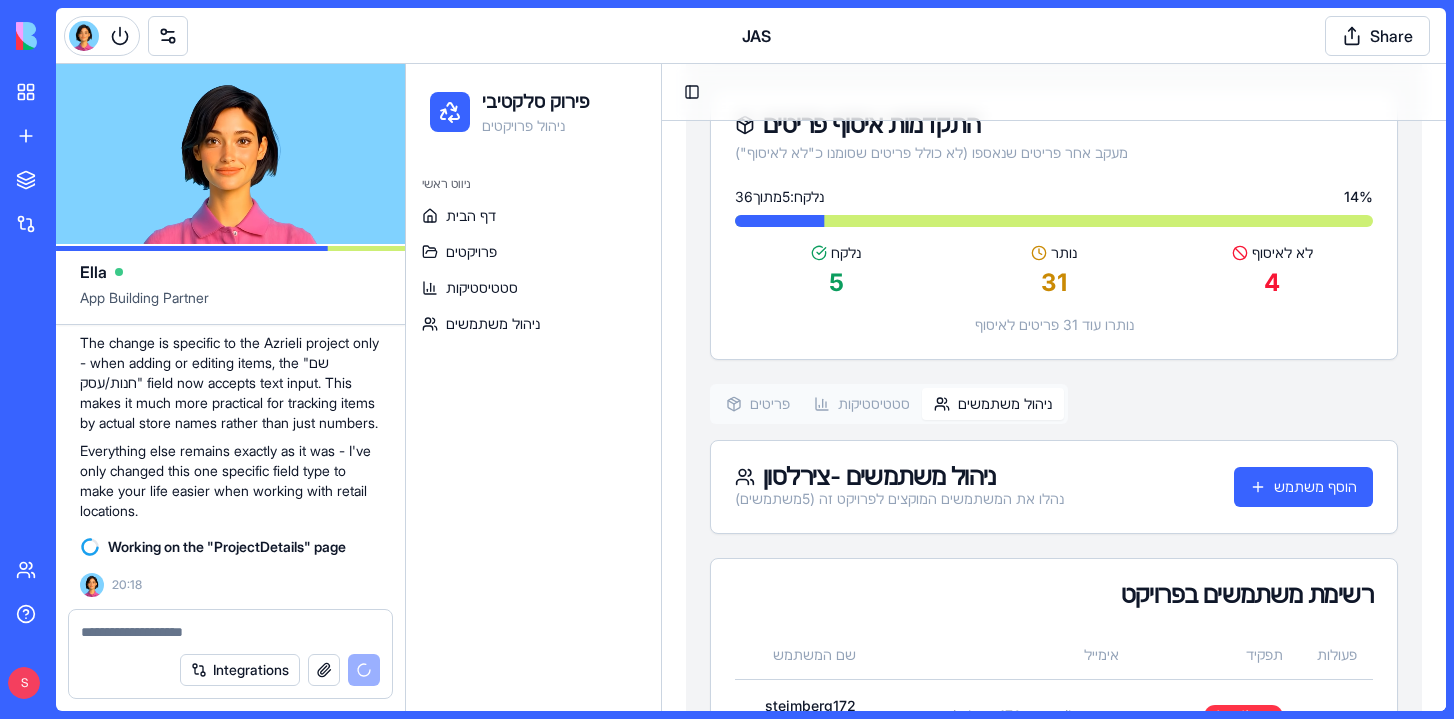scroll, scrollTop: 246, scrollLeft: 0, axis: vertical 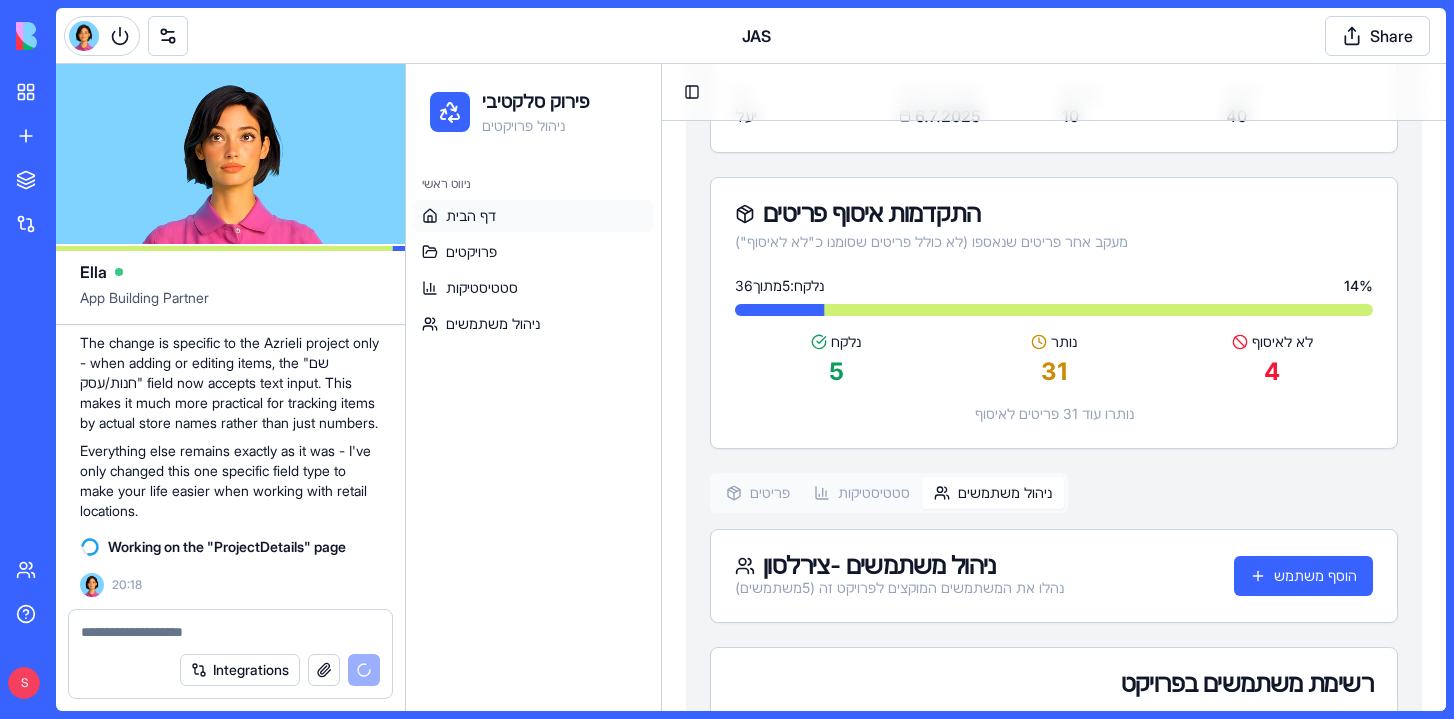 click on "דף הבית" at bounding box center [471, 216] 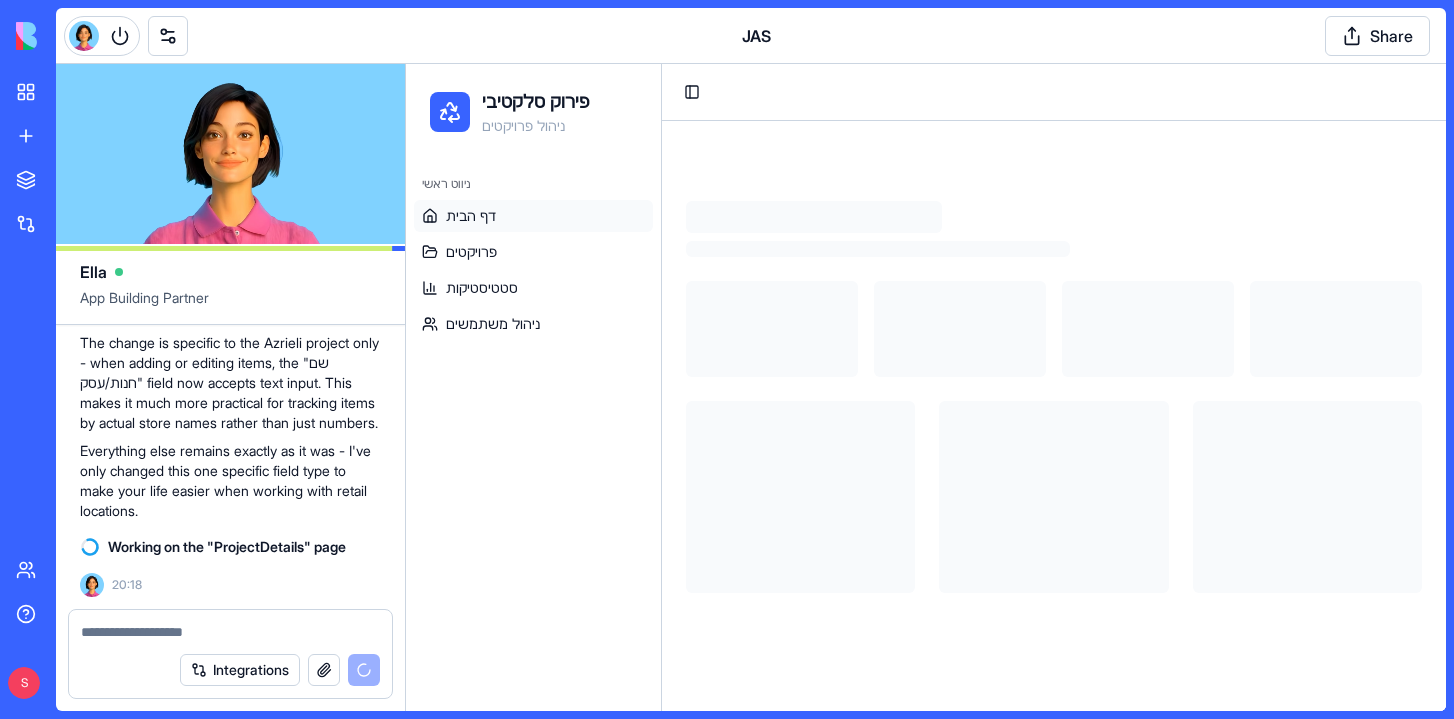 scroll, scrollTop: 0, scrollLeft: 0, axis: both 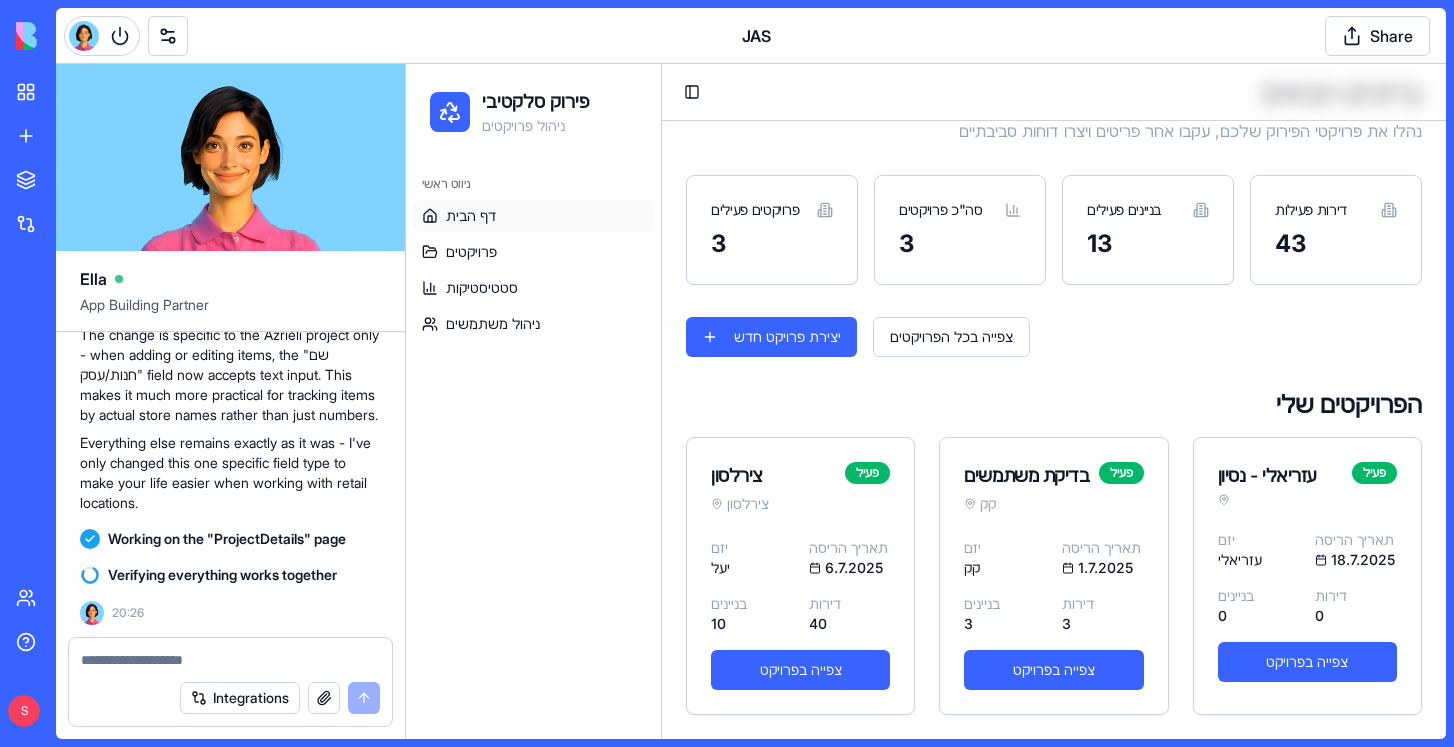 drag, startPoint x: 254, startPoint y: 451, endPoint x: 352, endPoint y: 412, distance: 105.47511 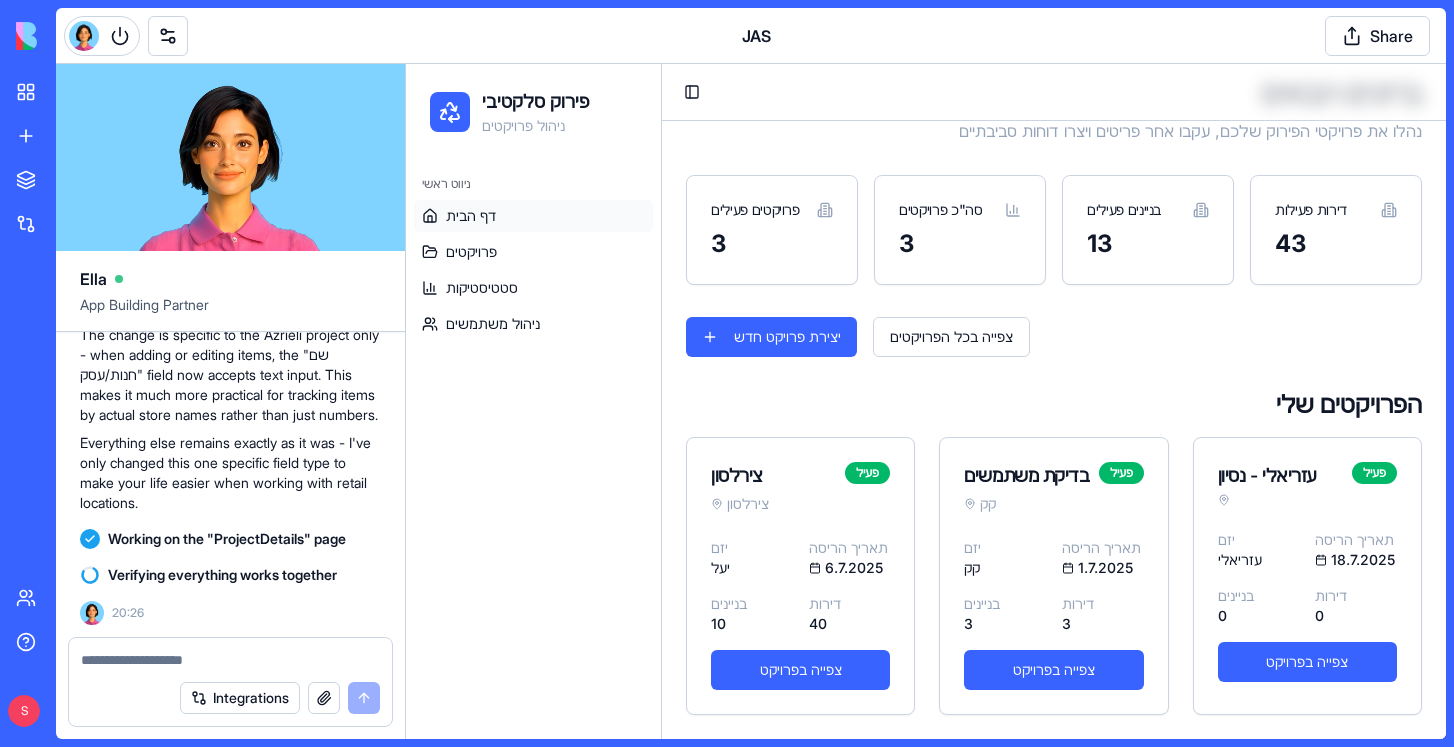 click on "בפרויקט עזריאלי - תן לי את האופציה להוסיף במקום מספר בשם חנות אלא טקסט. כרגע אני יכול רק מספר לכתוב שם..." at bounding box center [230, 95] 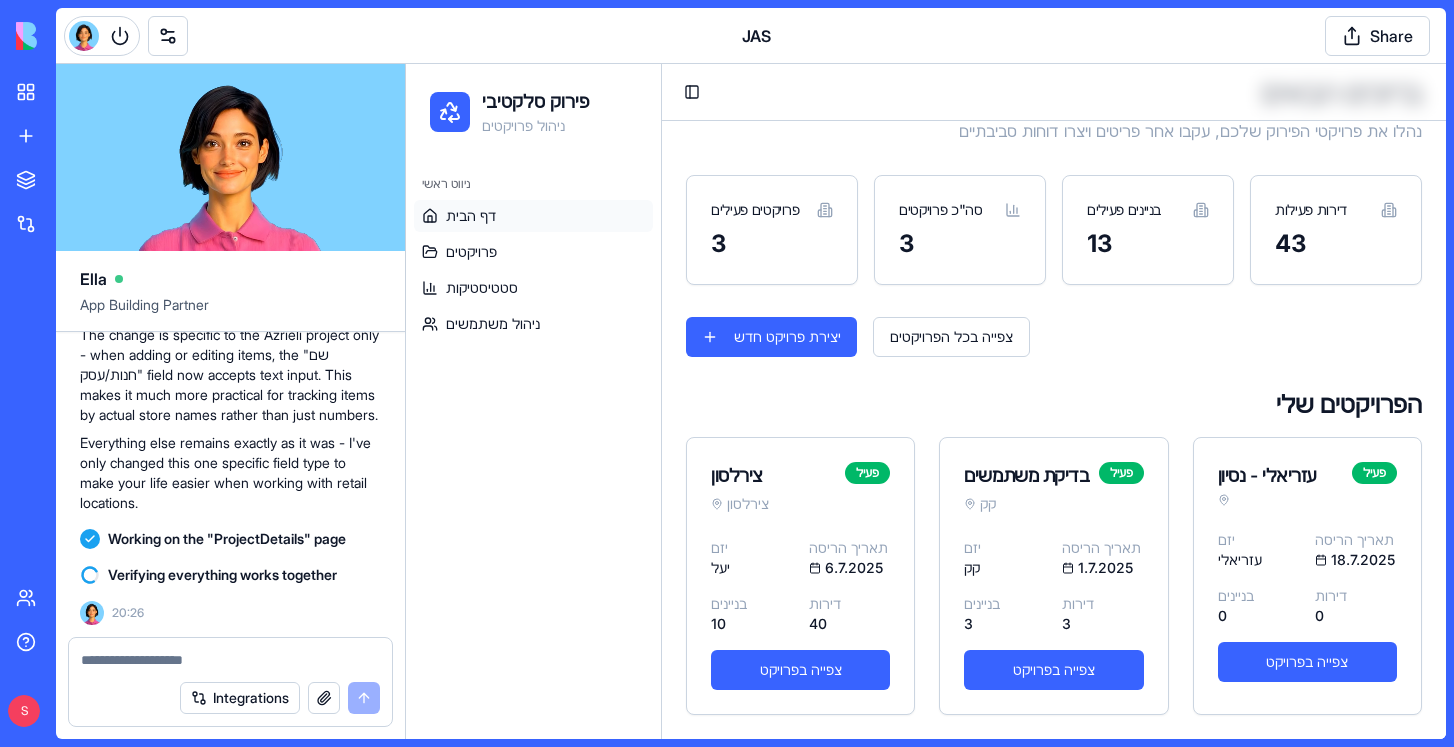 copy on "פרויקט עזריאלי - תן לי את האופציה להוסיף במקום מספר בשם חנות אלא טקסט. כרגע אני יכול רק מספר לכתוב שם..." 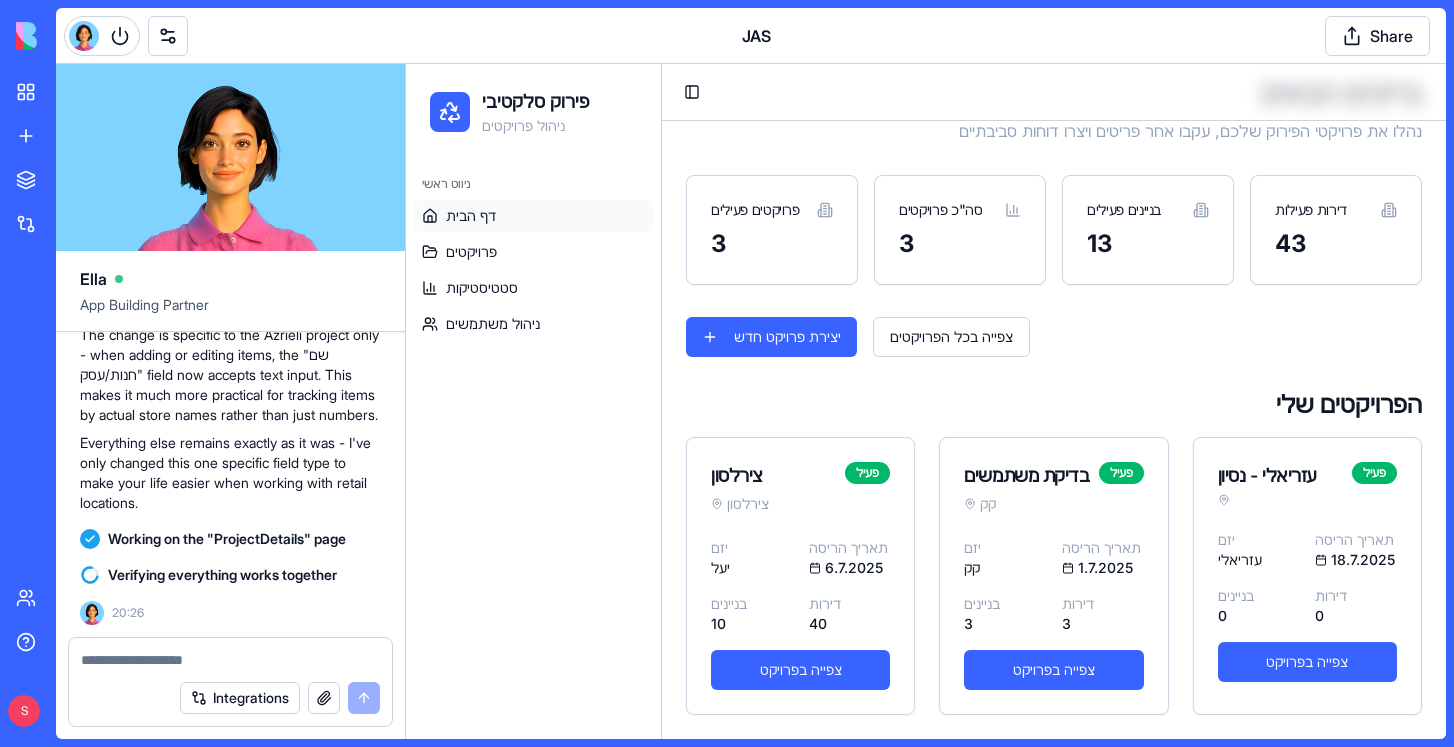 scroll, scrollTop: 104451, scrollLeft: 0, axis: vertical 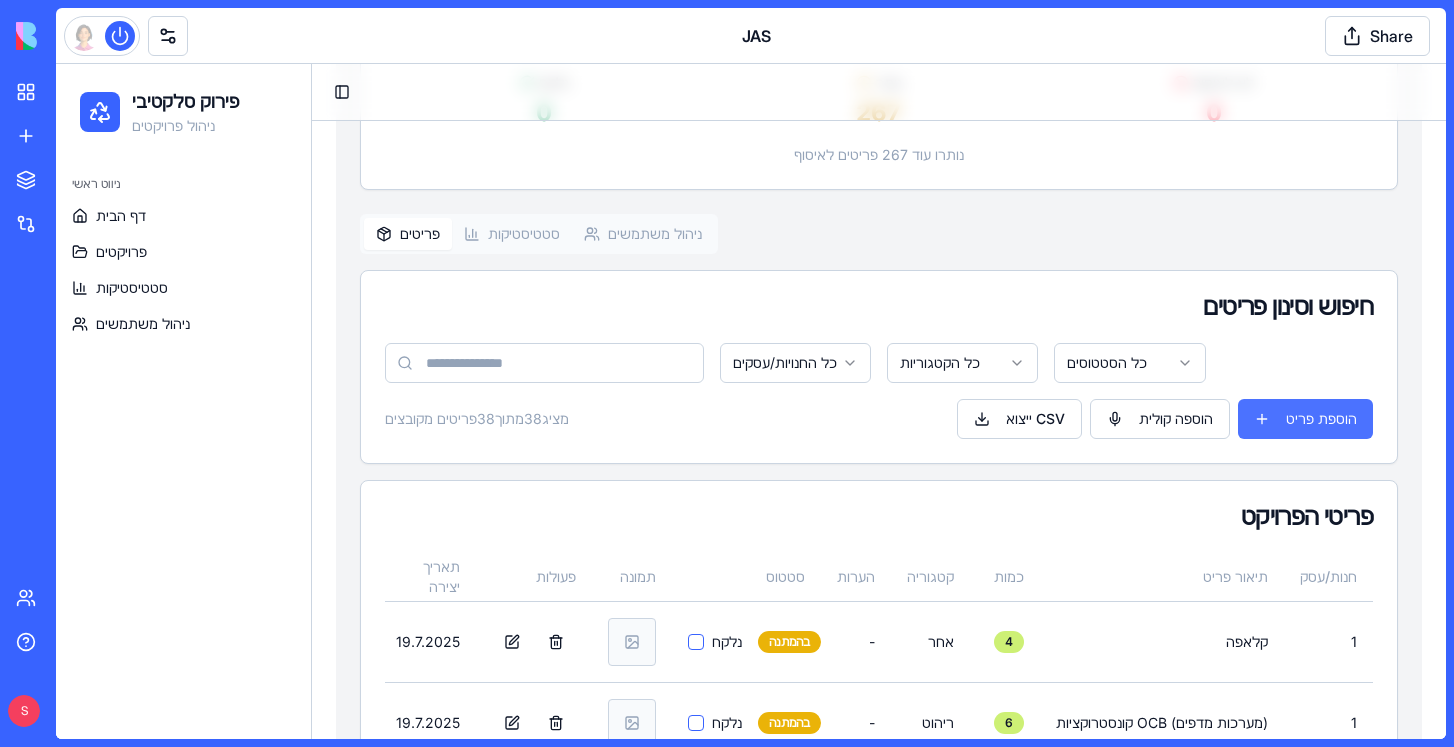 click on "הוספת פריט" at bounding box center (1305, 419) 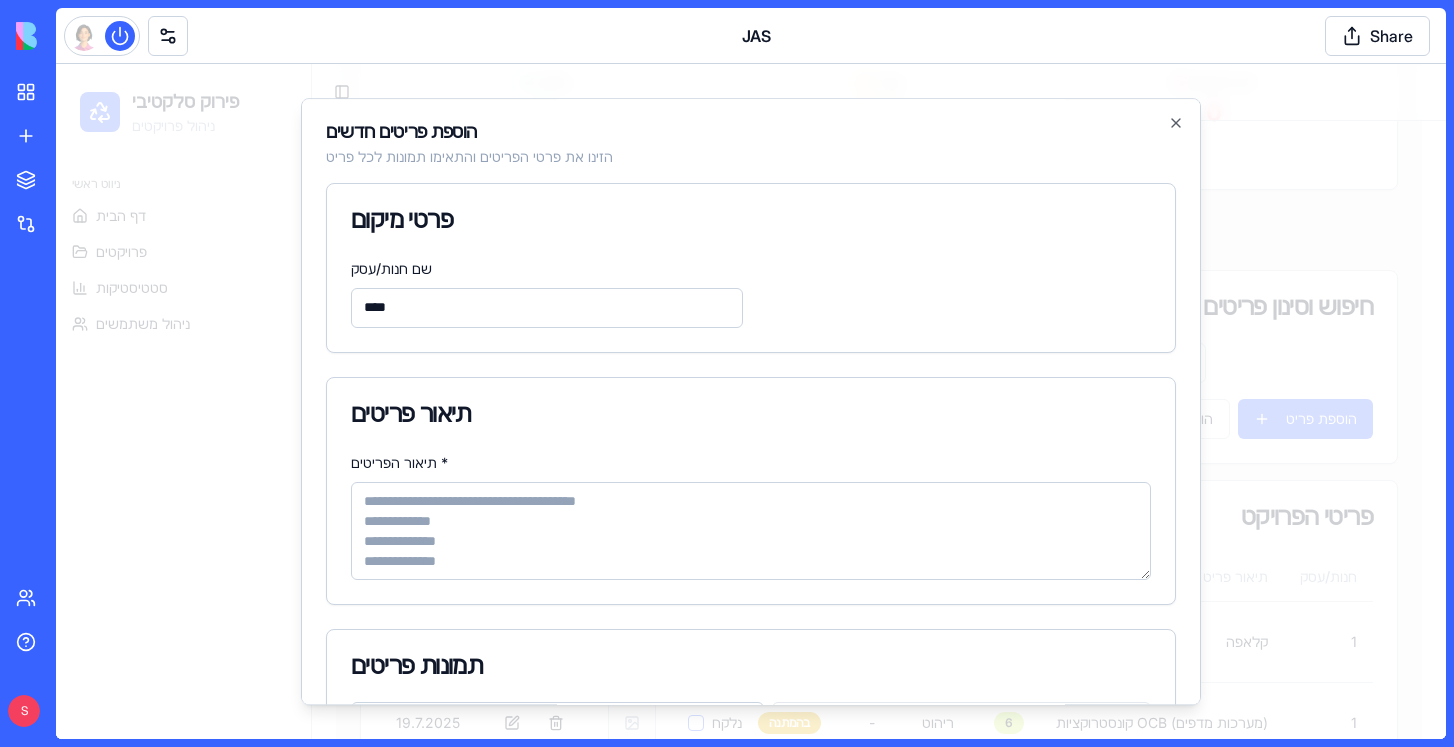 type on "****" 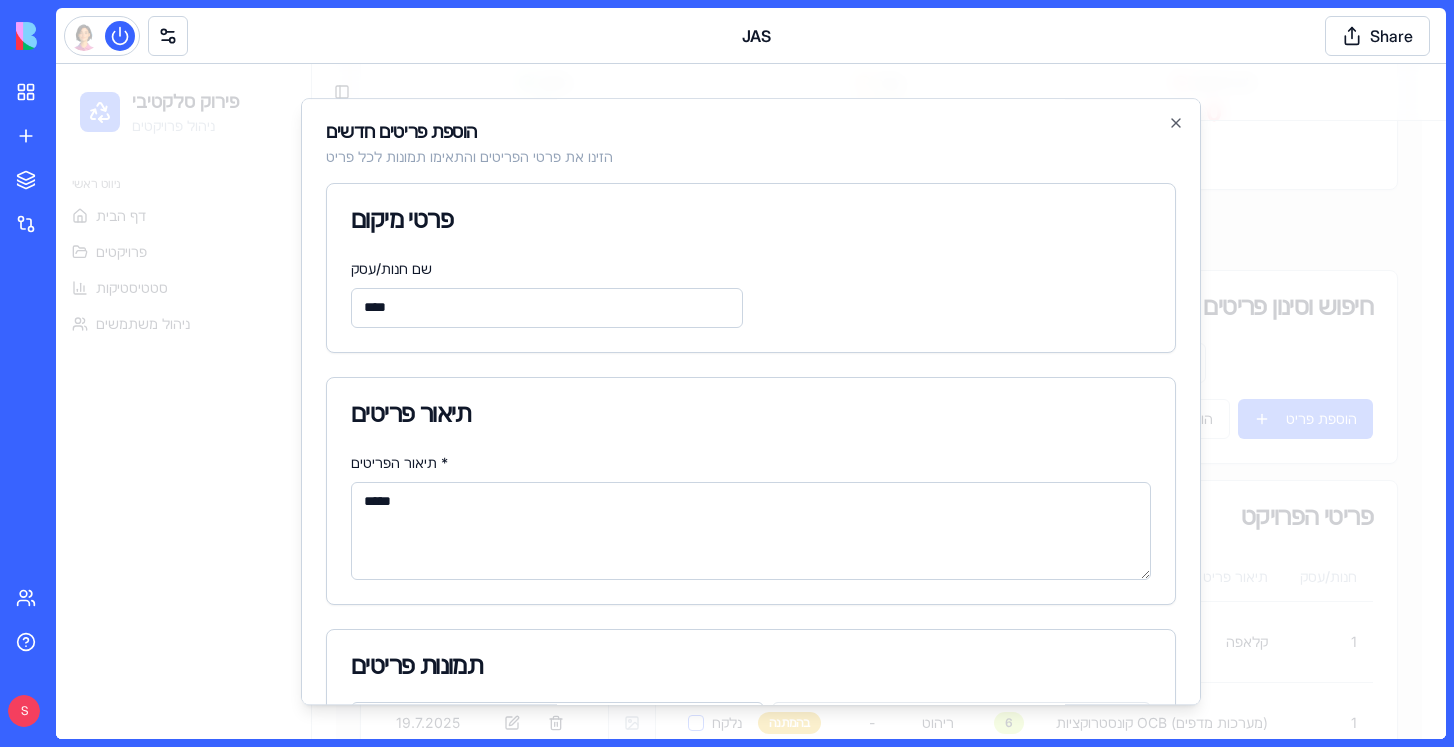 type on "*****" 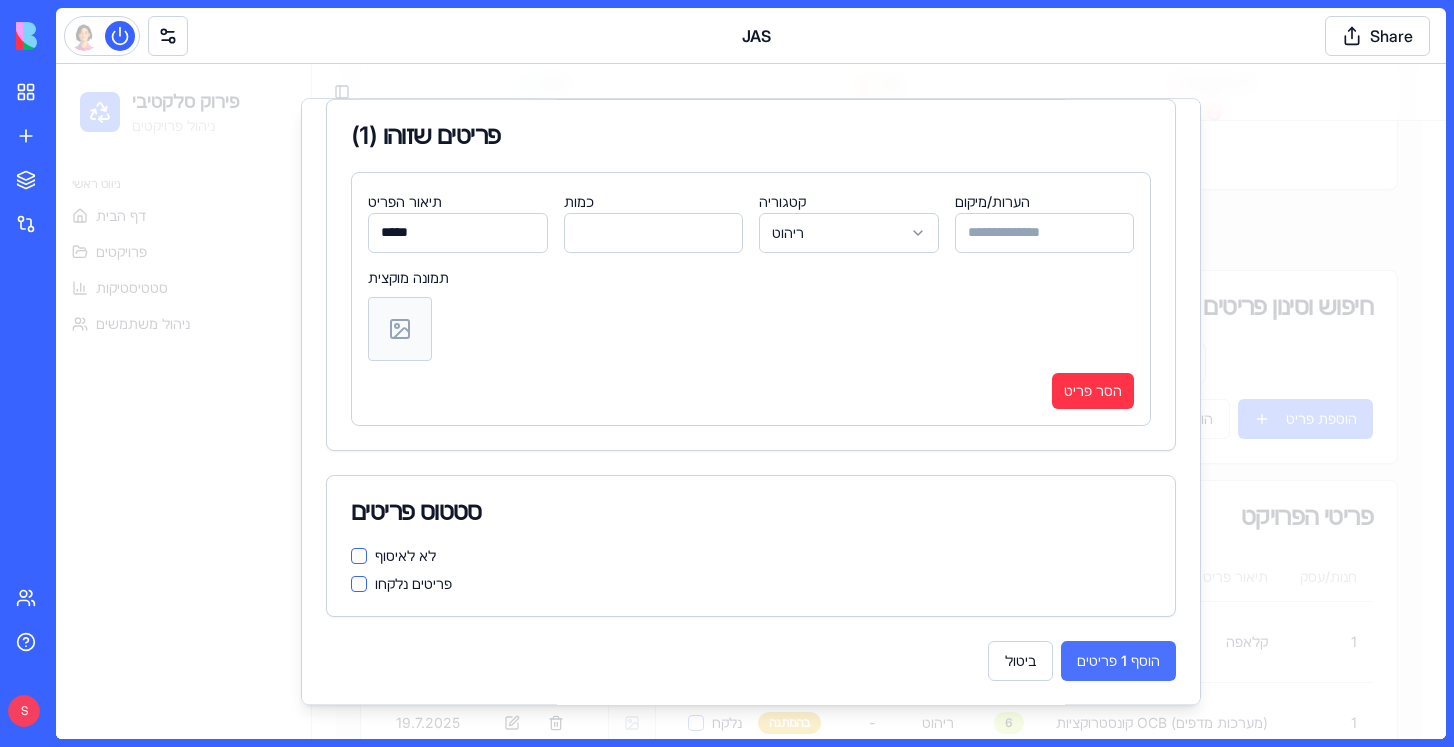 scroll, scrollTop: 692, scrollLeft: 0, axis: vertical 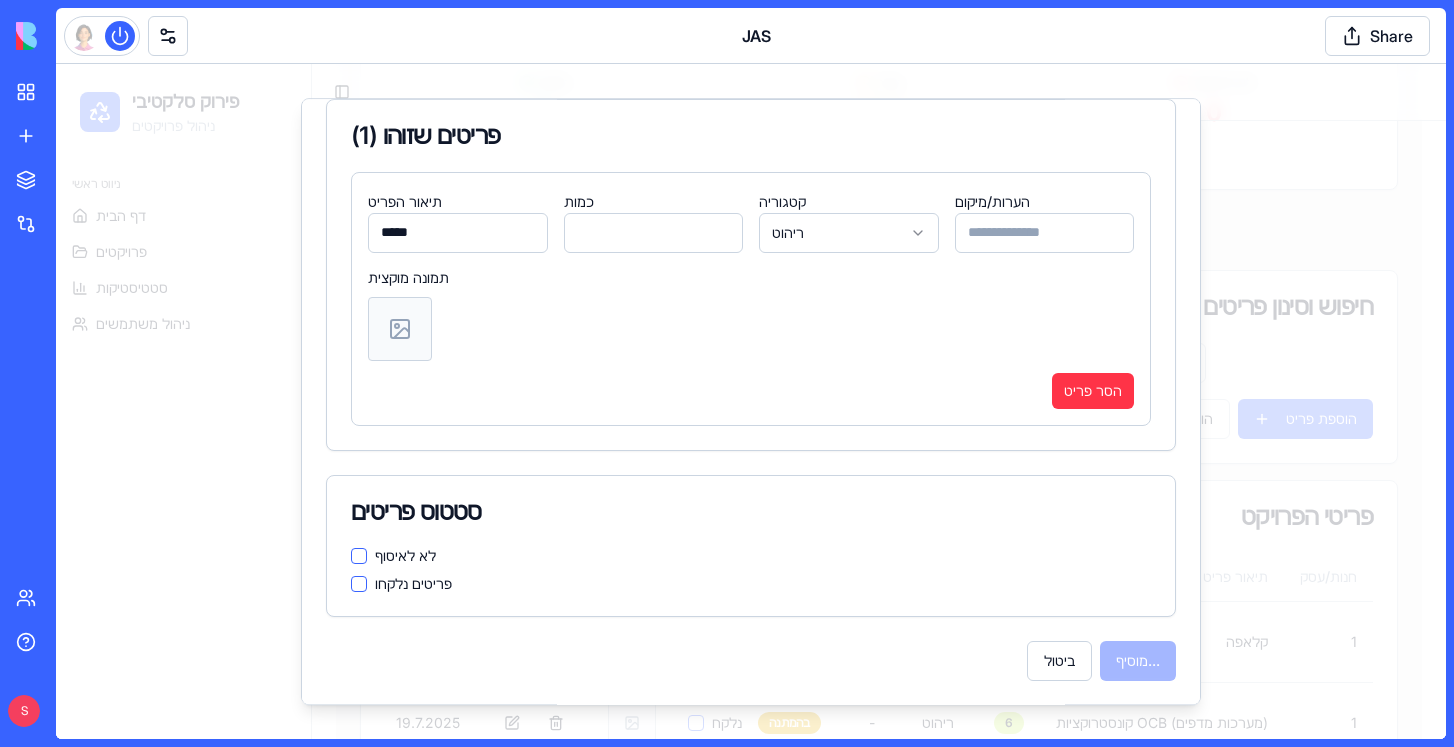 type 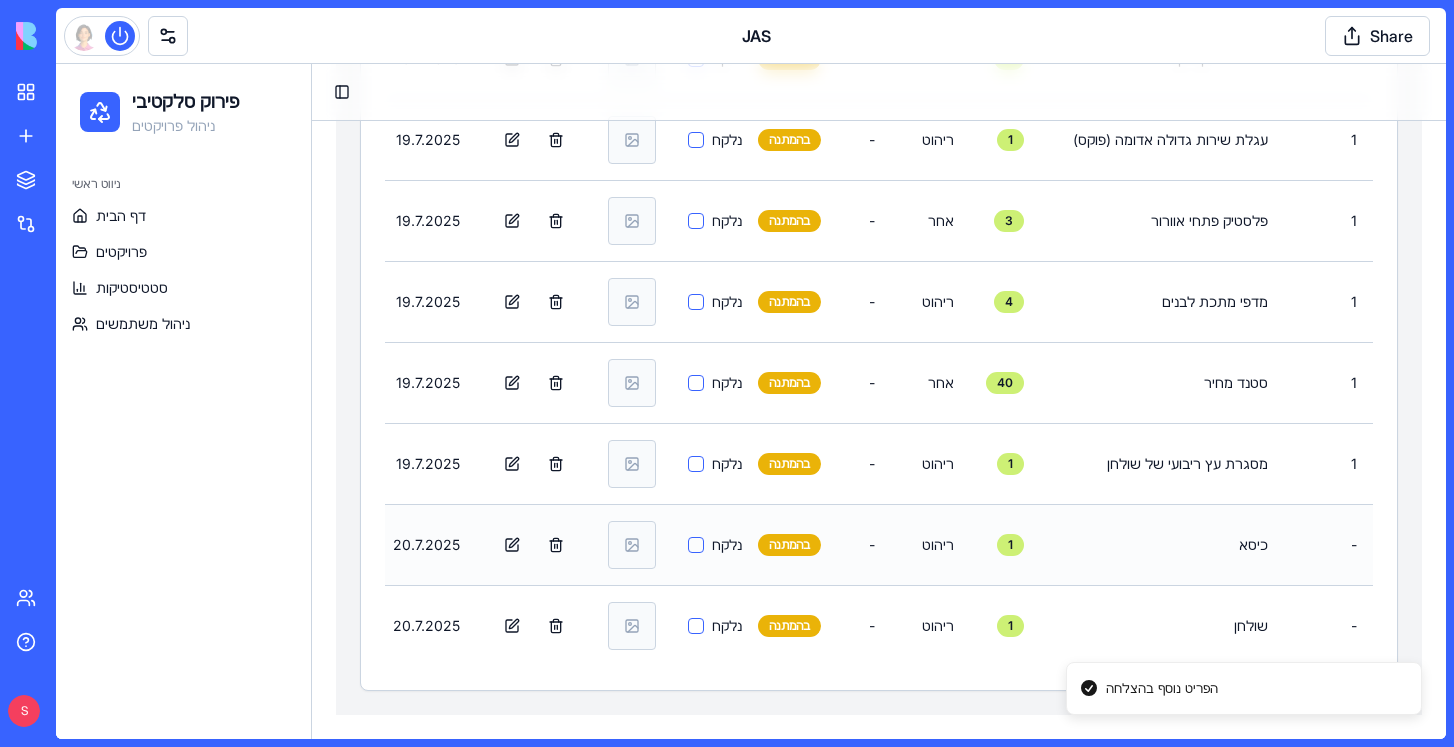scroll, scrollTop: 0, scrollLeft: 0, axis: both 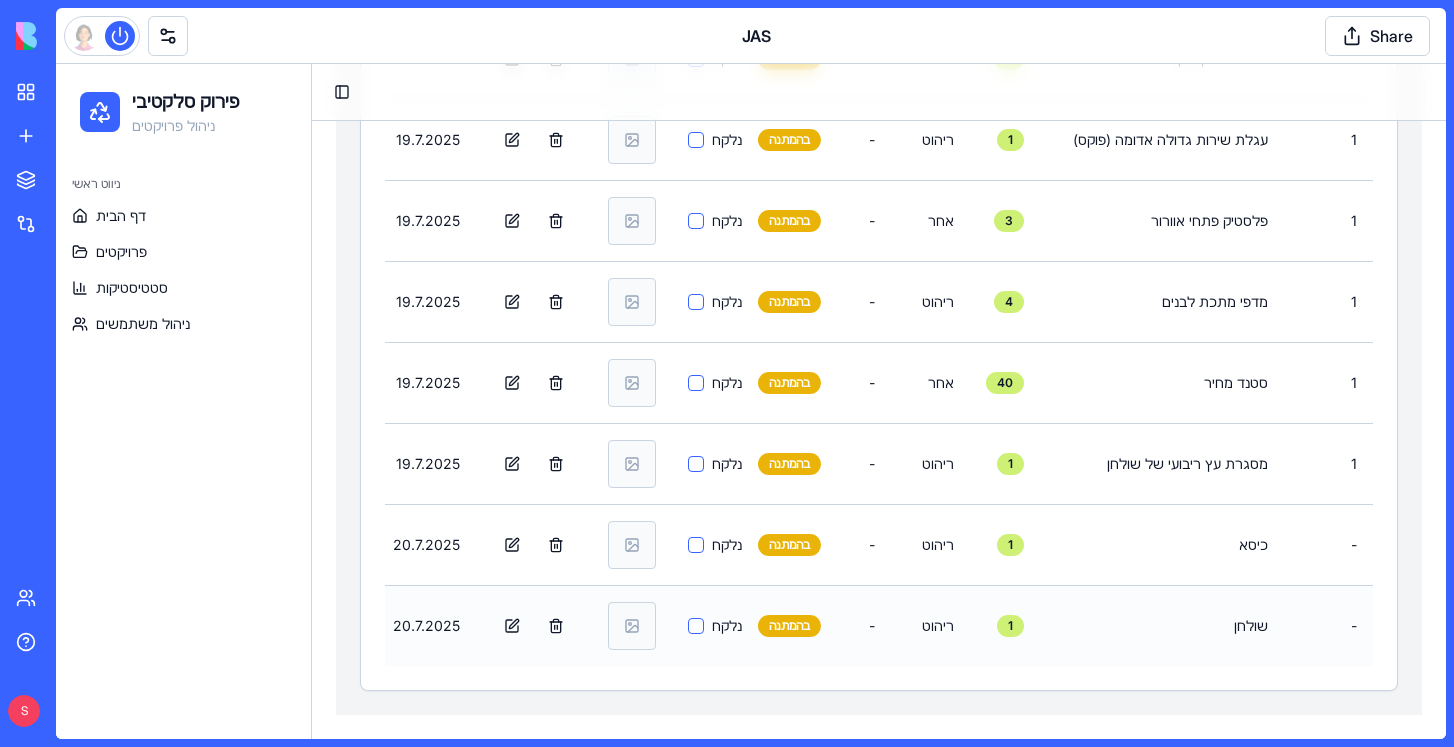 click on "שולחן" at bounding box center [1162, 625] 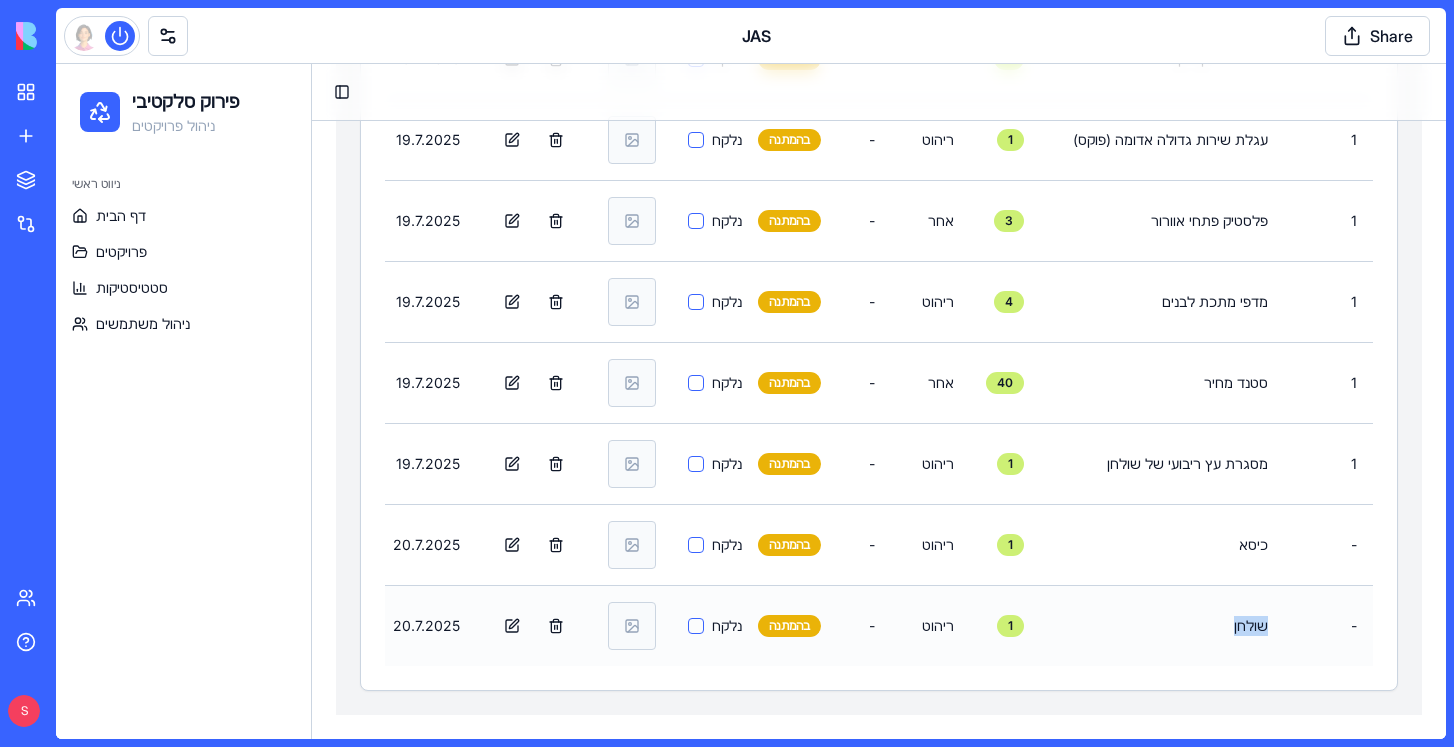 click on "שולחן" at bounding box center [1162, 625] 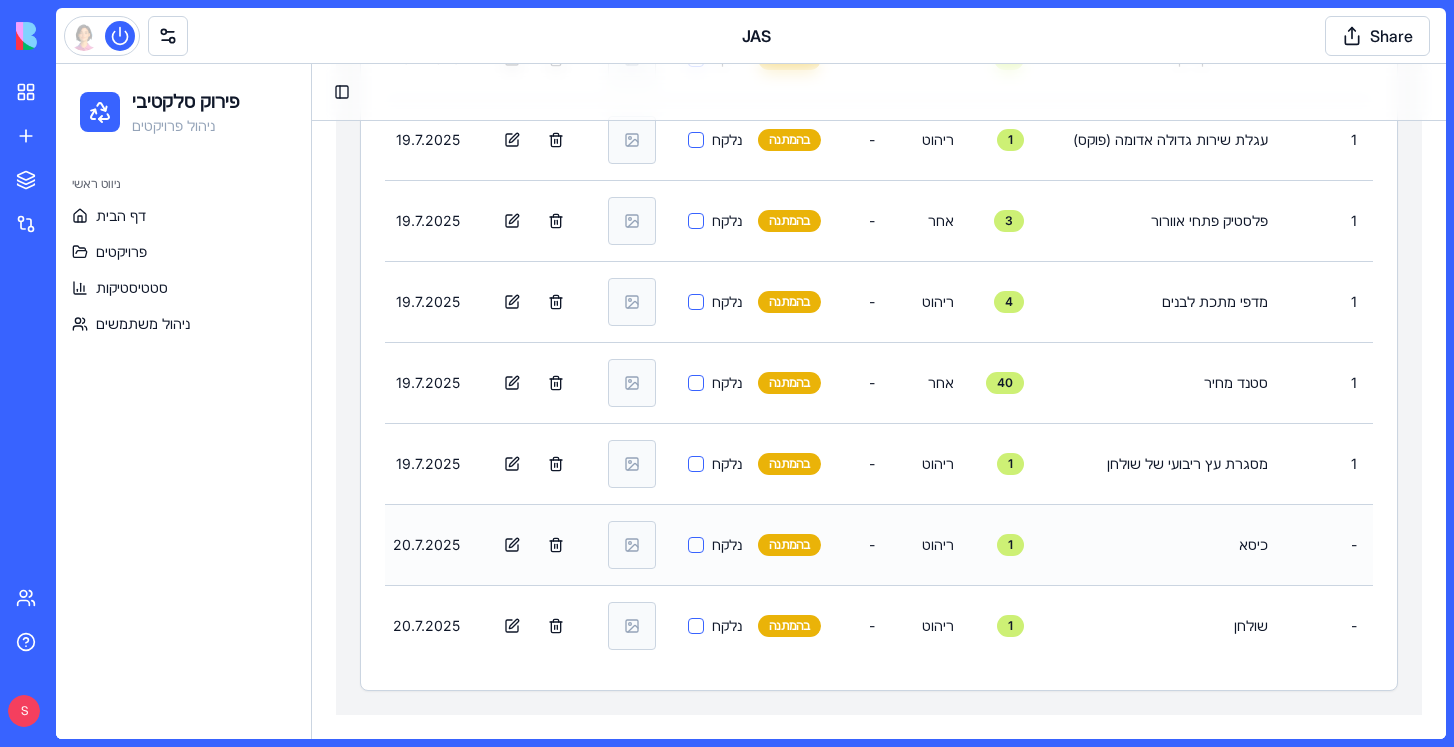 click on "כיסא" at bounding box center [1162, 544] 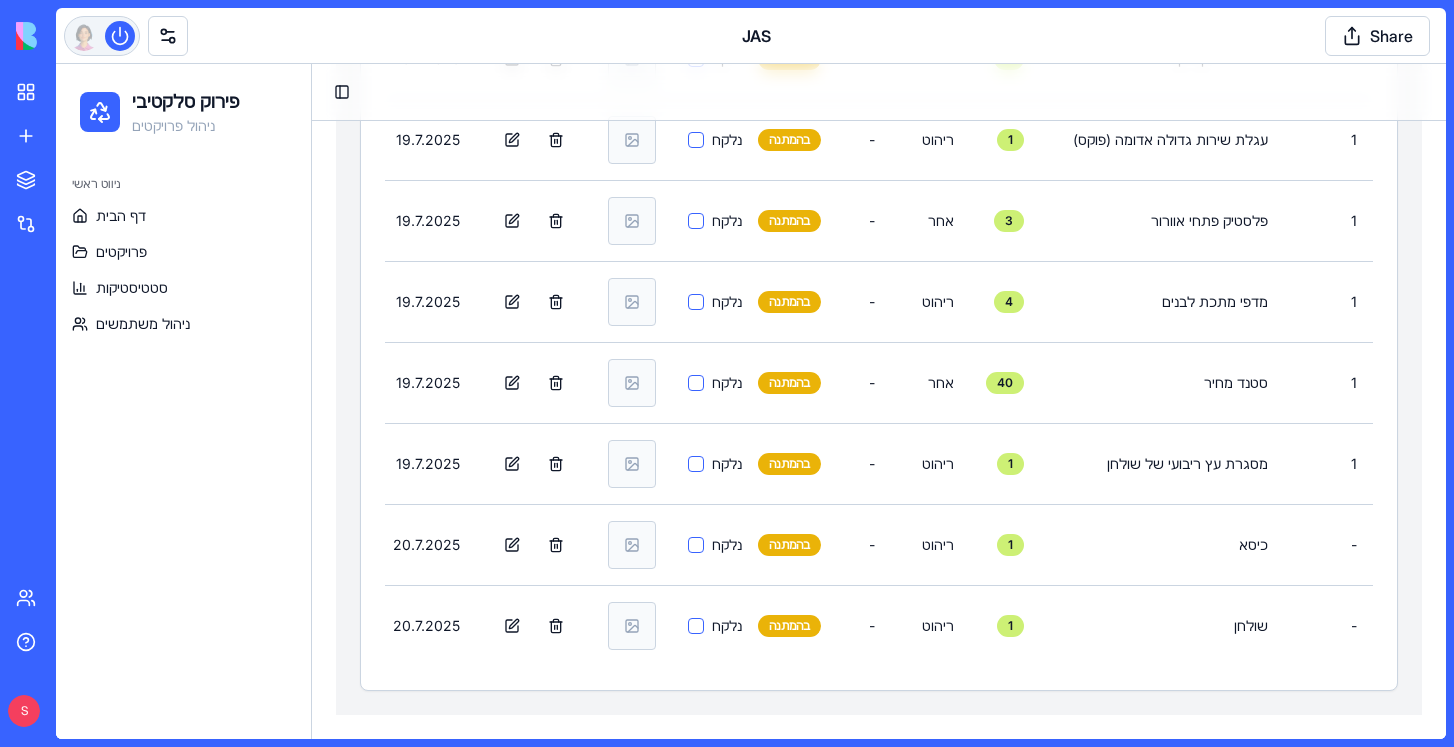 click at bounding box center (120, 36) 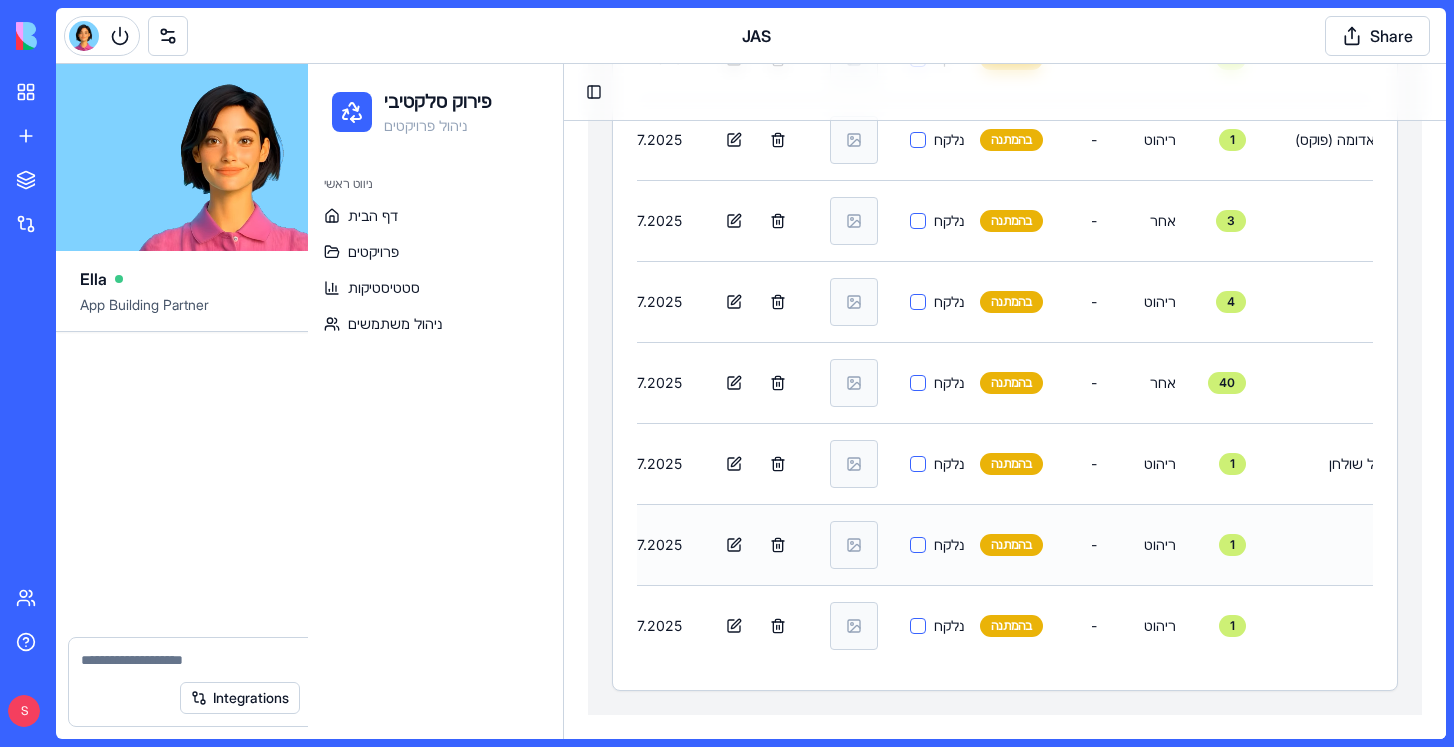scroll, scrollTop: 105719, scrollLeft: 0, axis: vertical 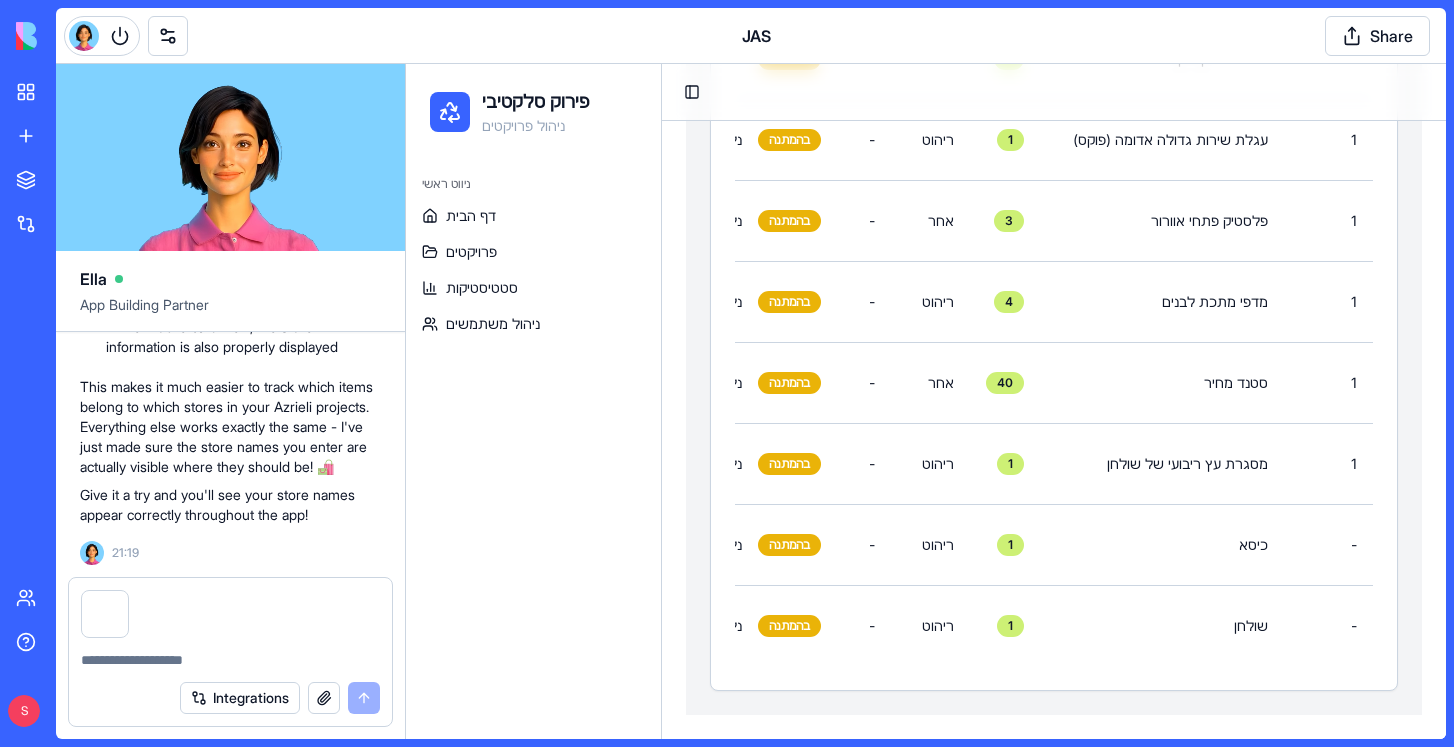 click at bounding box center [230, 660] 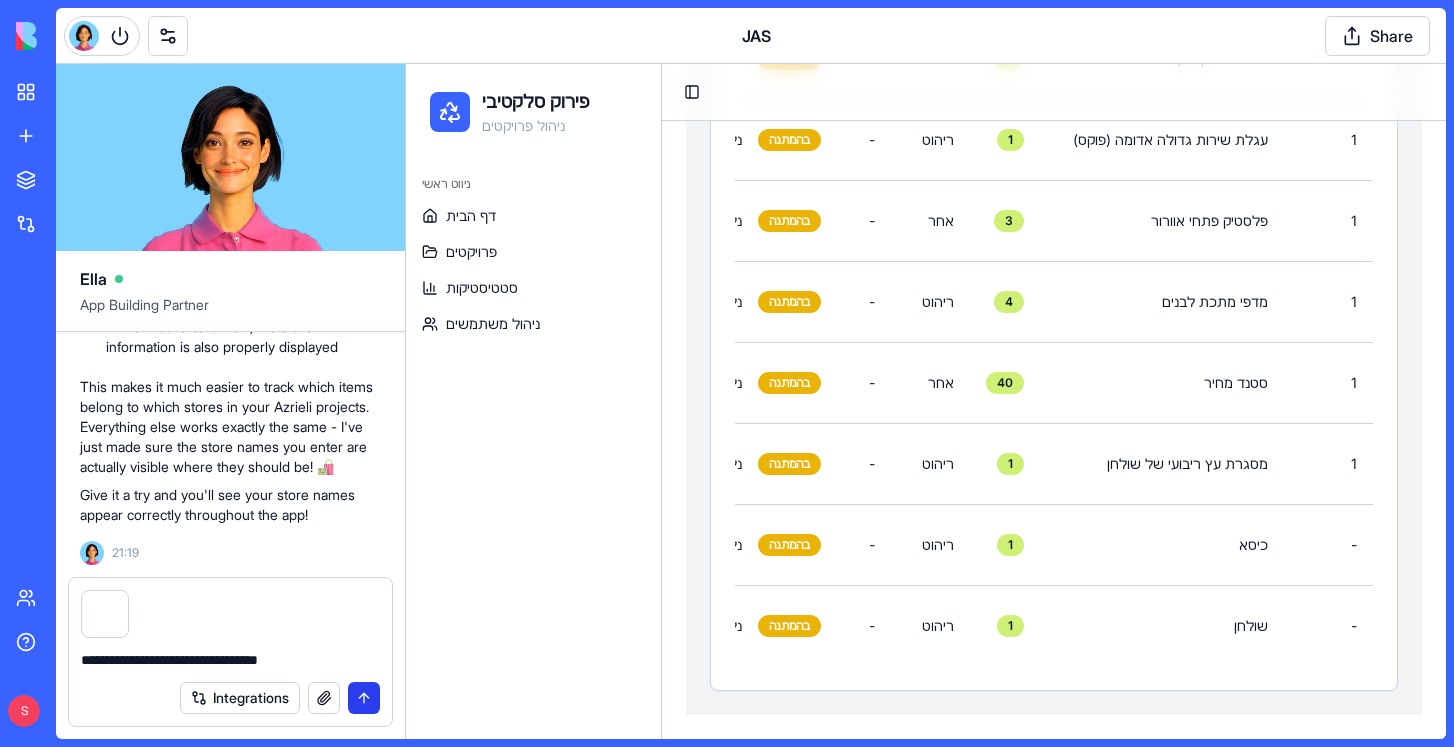 type on "**********" 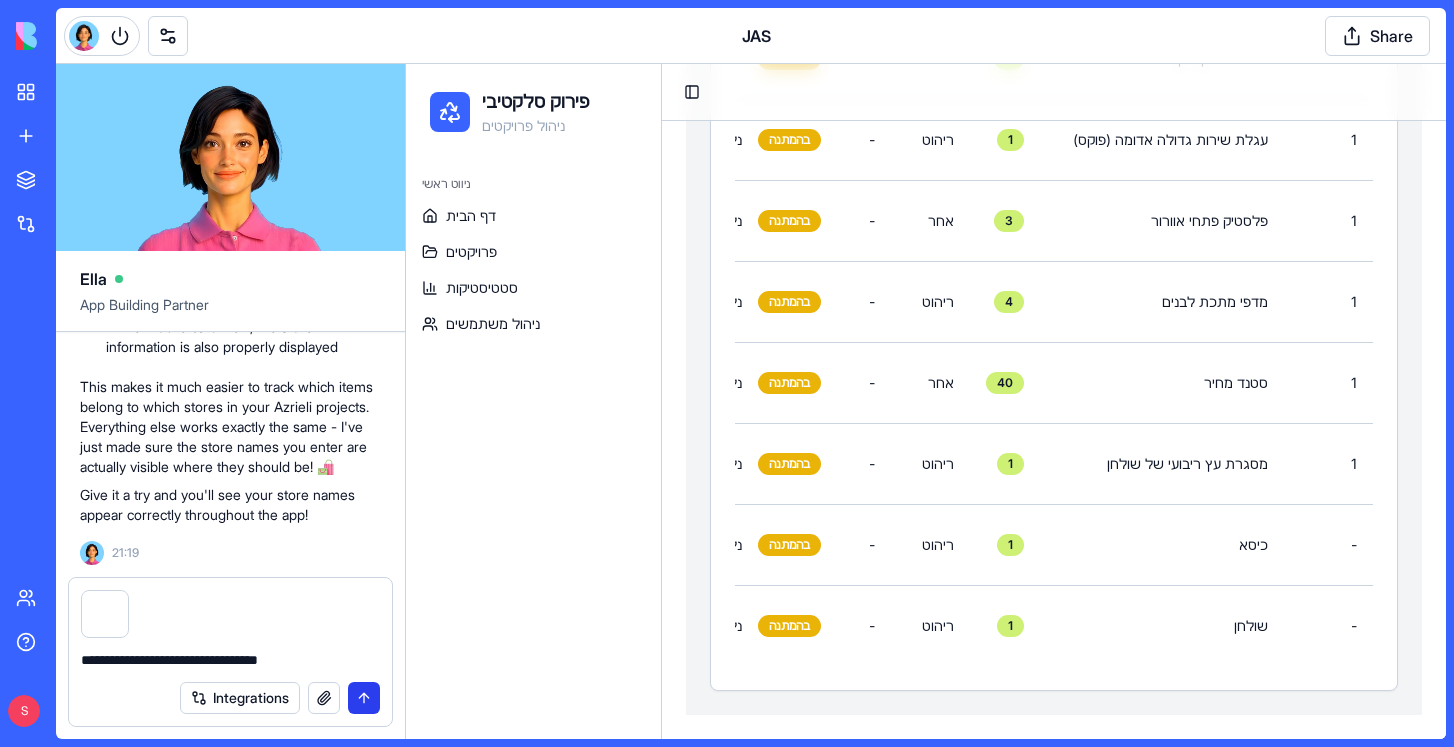 click at bounding box center (364, 698) 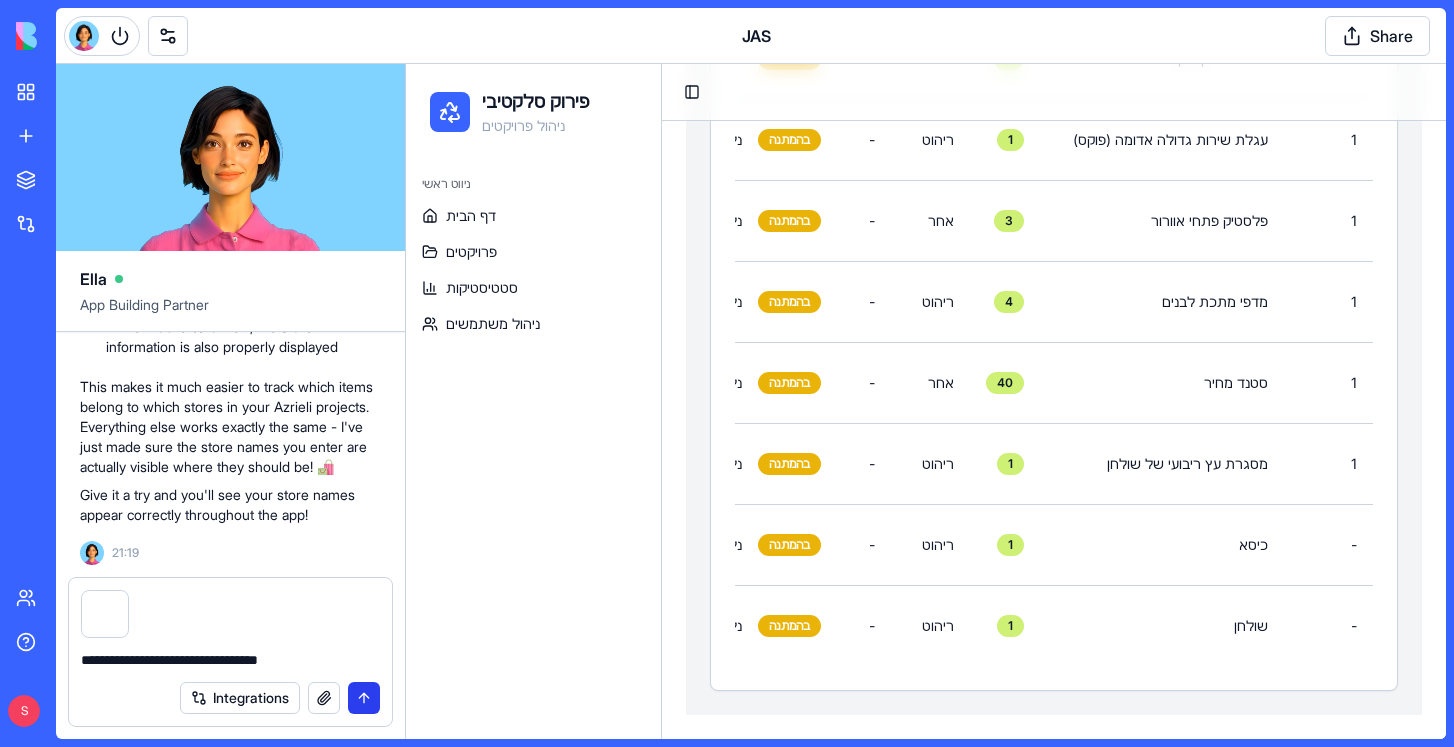 type 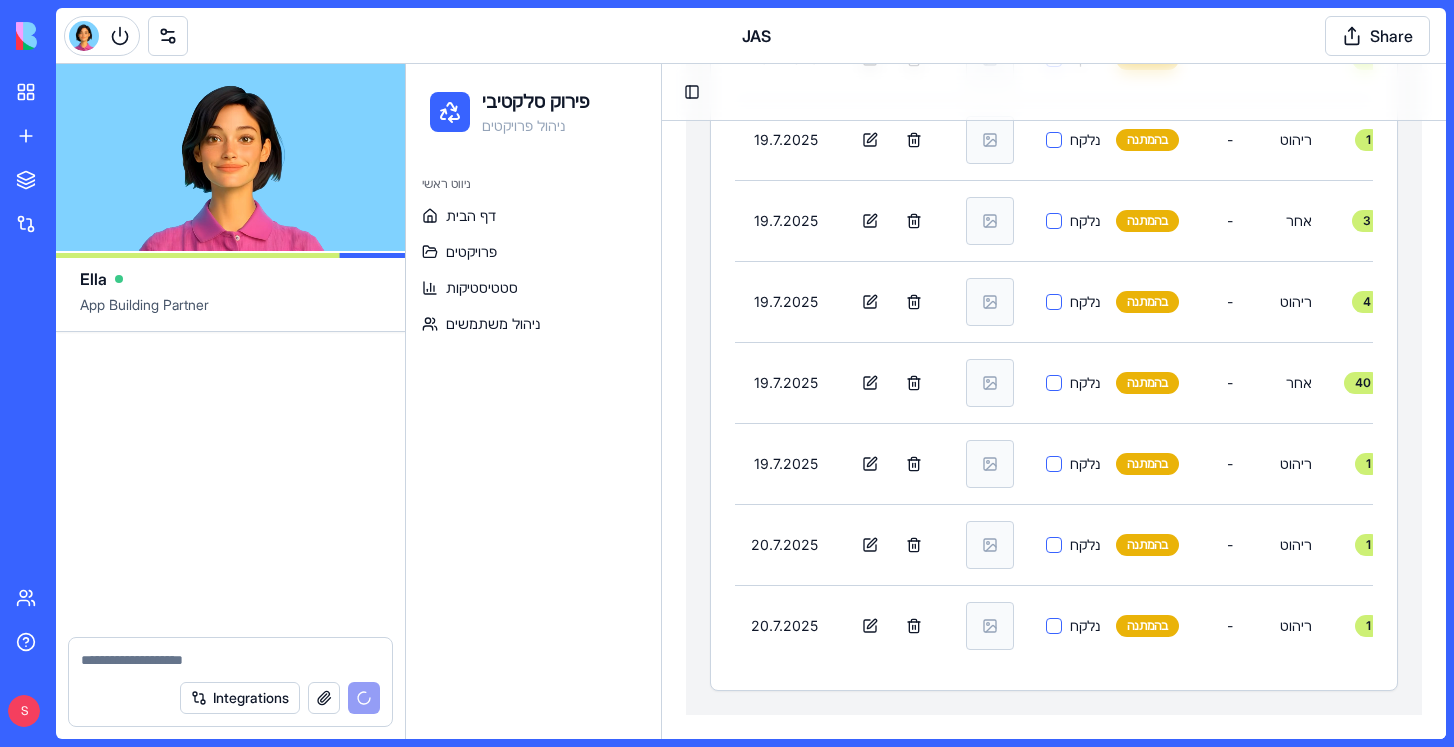scroll, scrollTop: 106387, scrollLeft: 0, axis: vertical 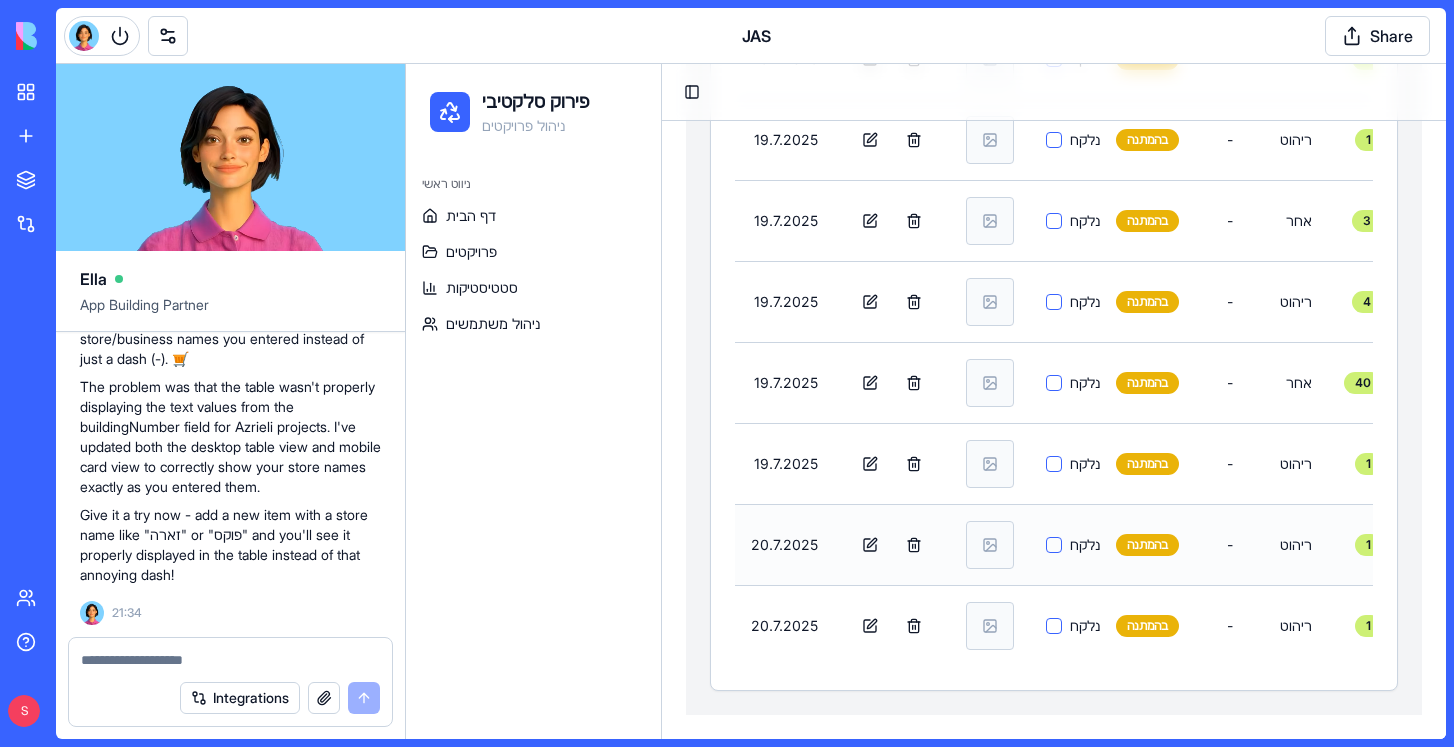 click at bounding box center [892, 544] 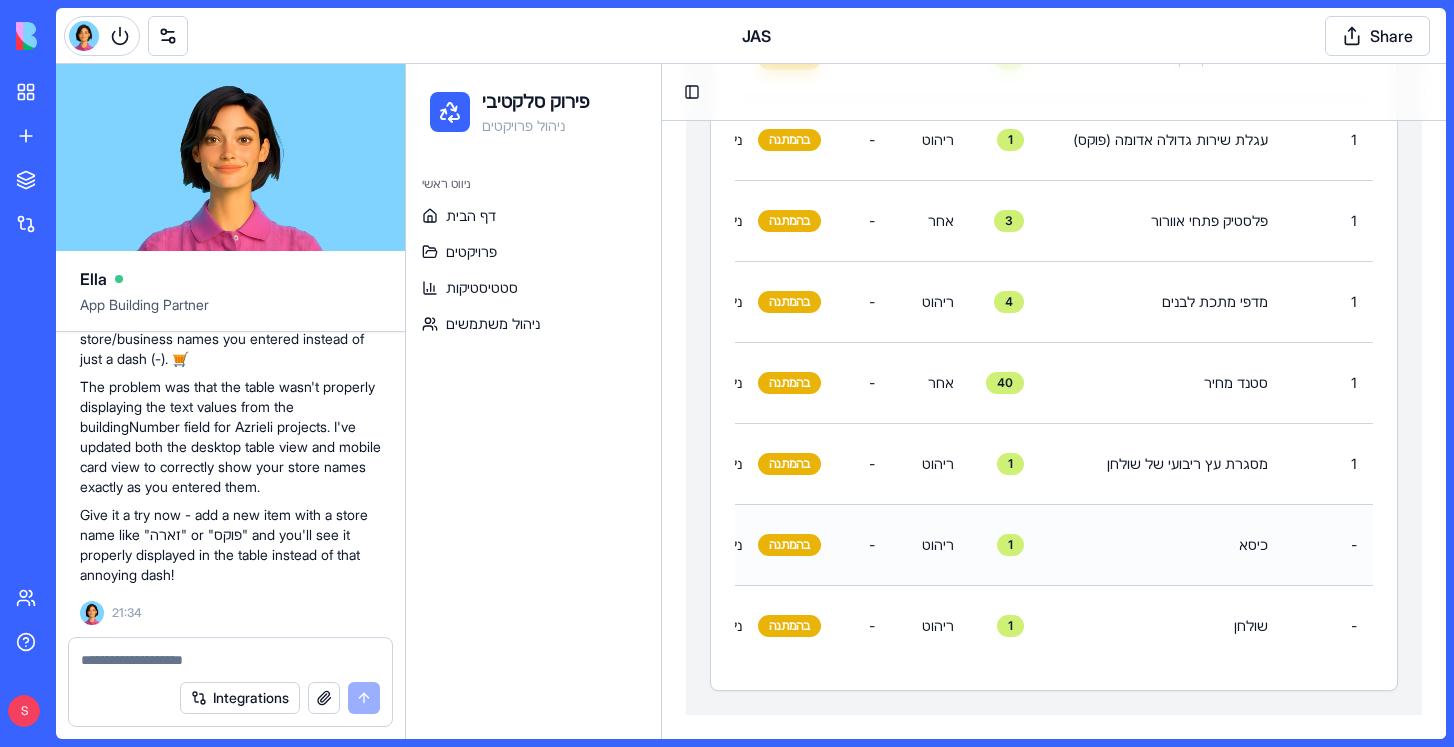 scroll, scrollTop: 0, scrollLeft: 388, axis: horizontal 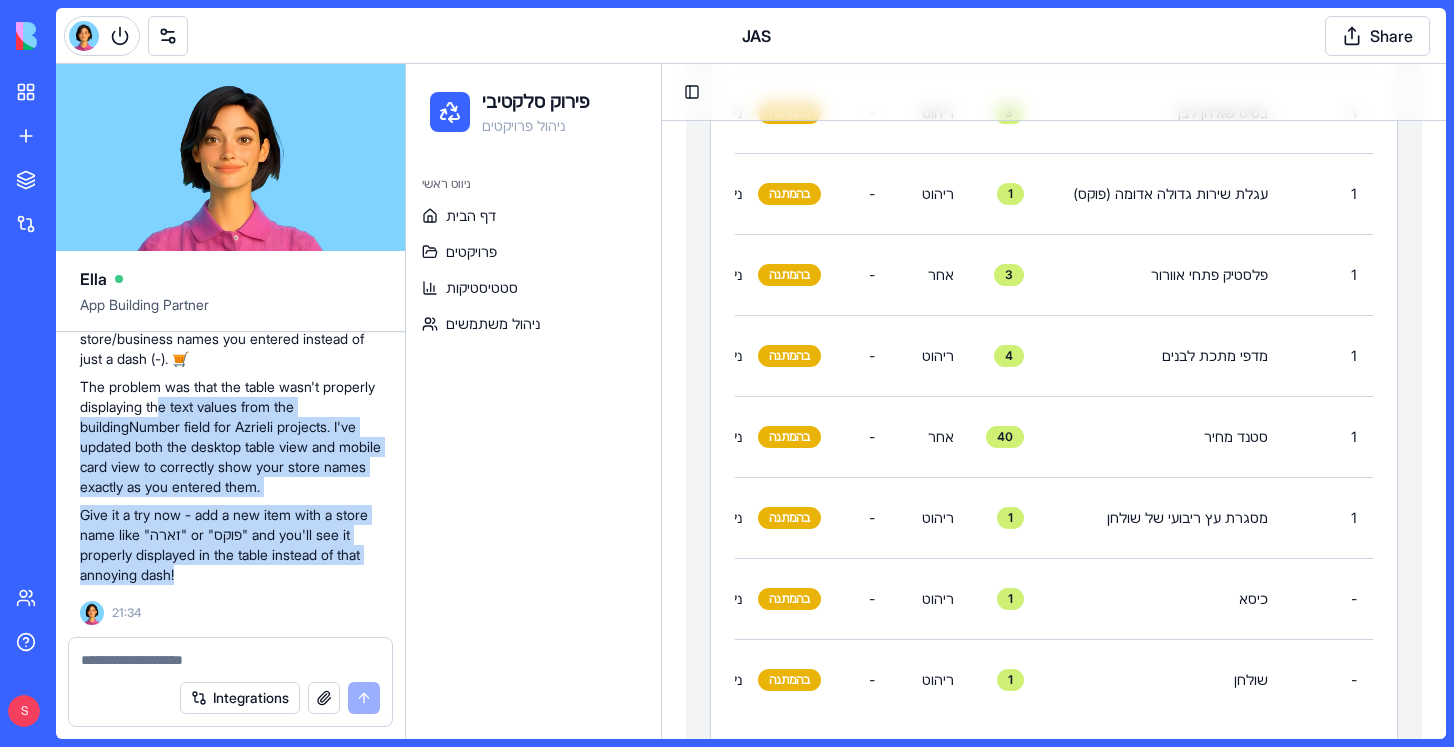 drag, startPoint x: 227, startPoint y: 424, endPoint x: 346, endPoint y: 591, distance: 205.06097 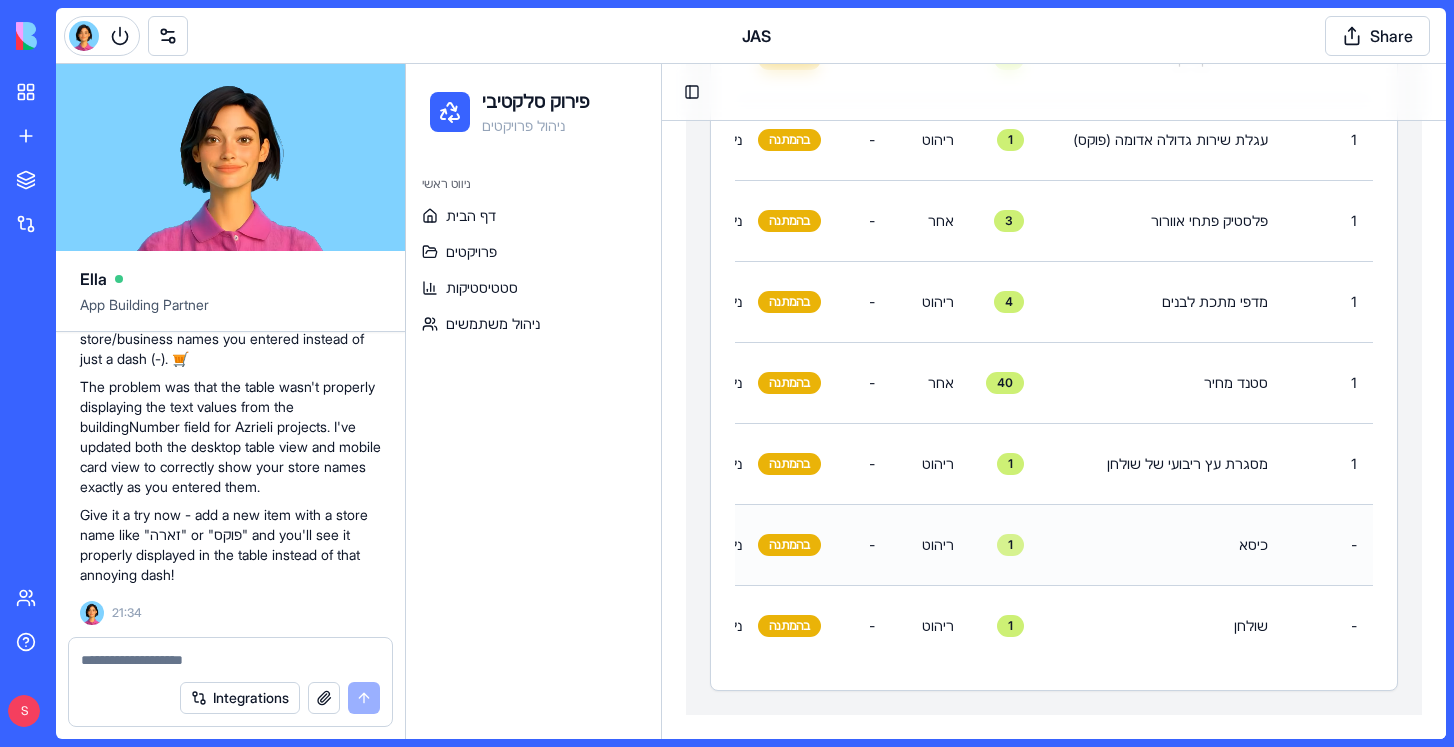 scroll, scrollTop: 3595, scrollLeft: 0, axis: vertical 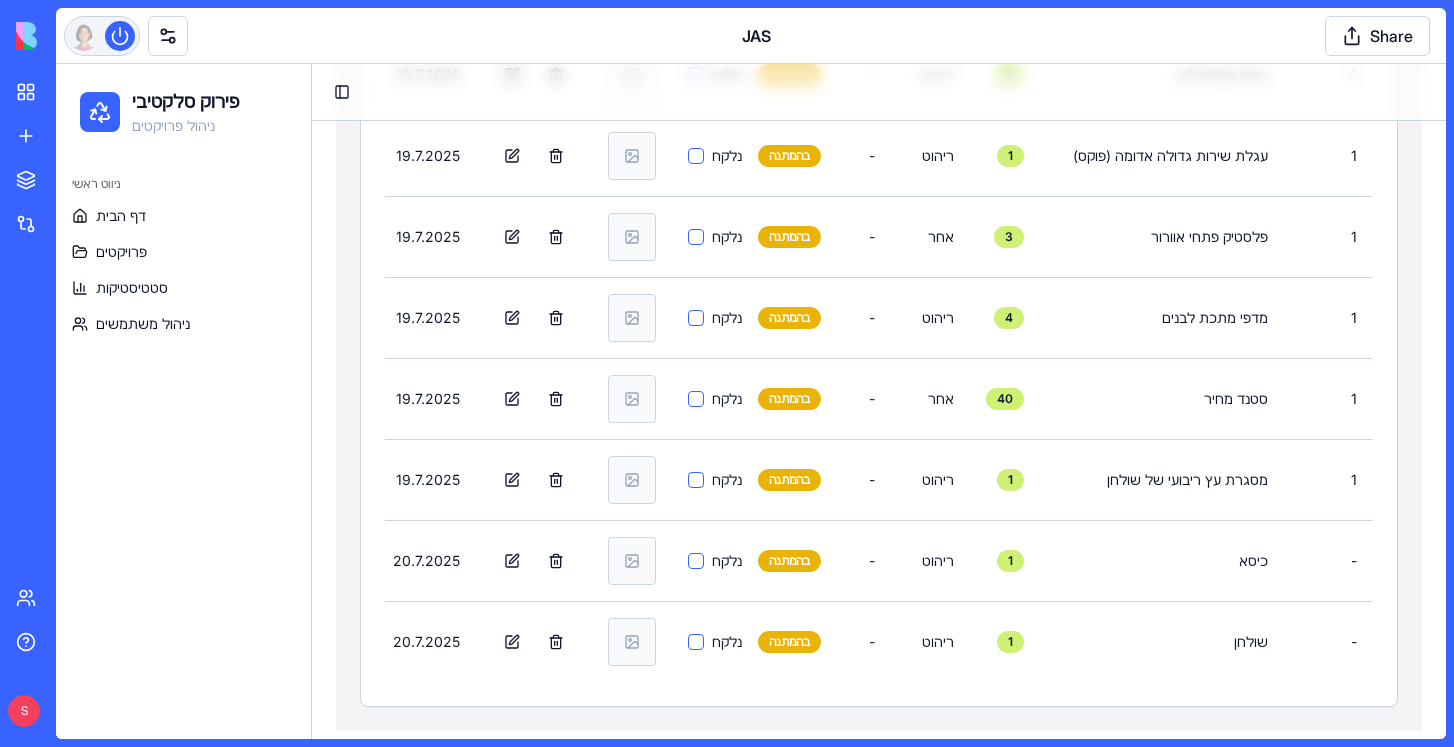 click at bounding box center (120, 36) 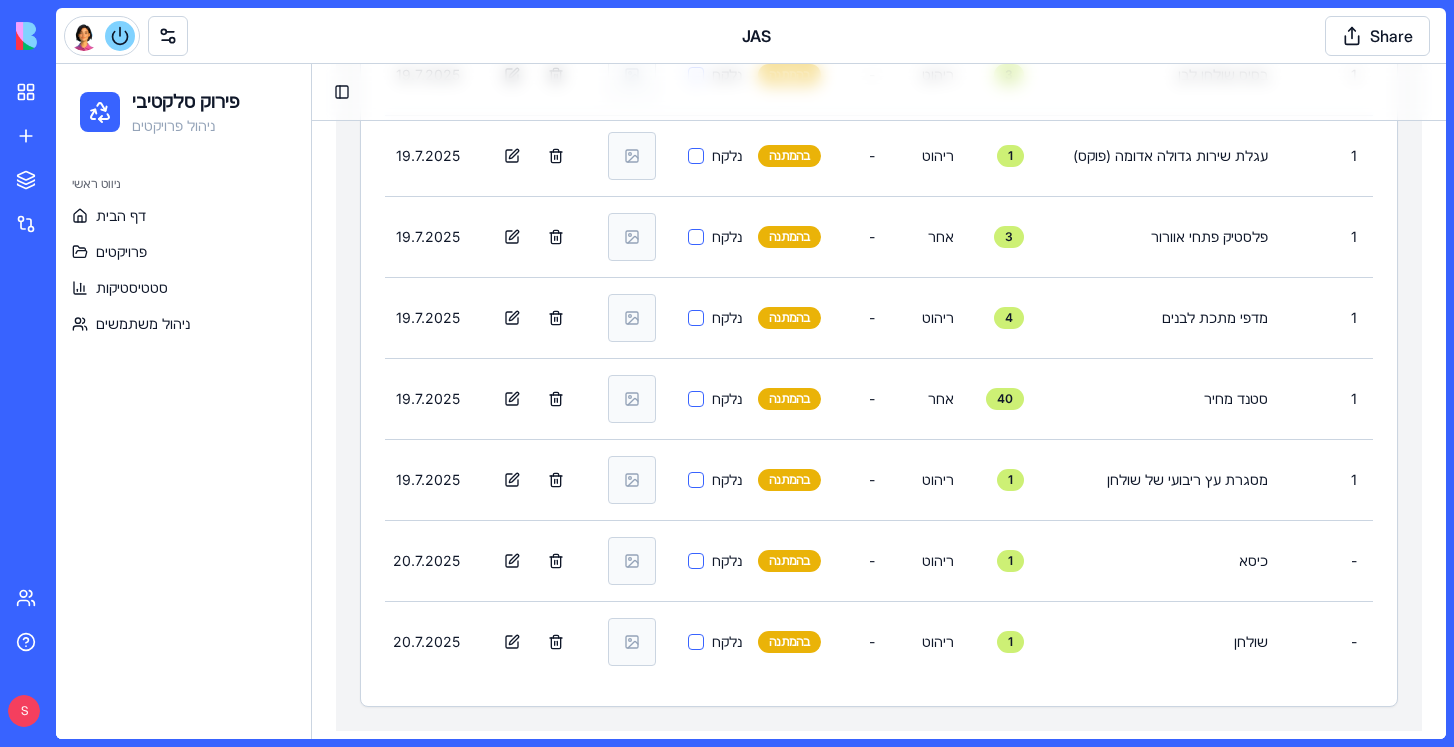 scroll, scrollTop: 106387, scrollLeft: 0, axis: vertical 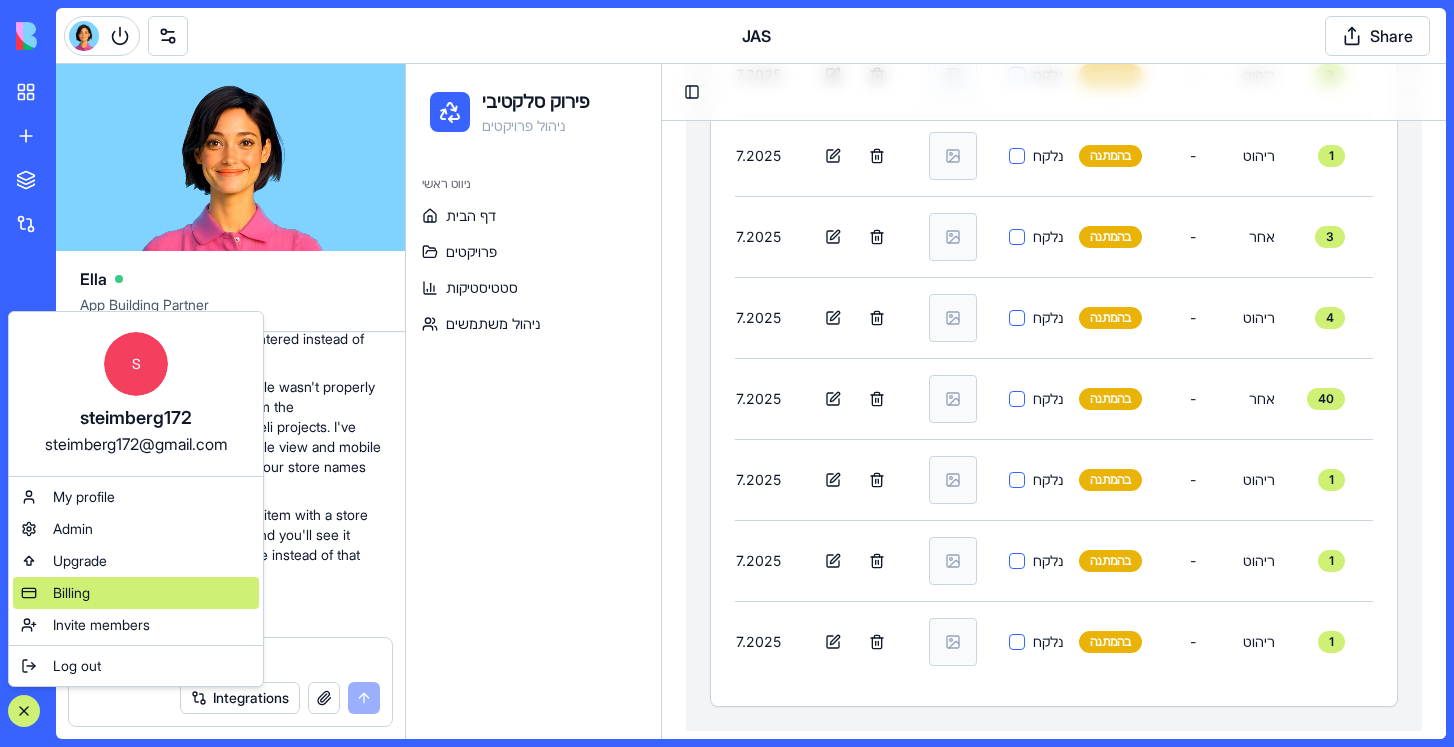 click on "Billing" at bounding box center (71, 593) 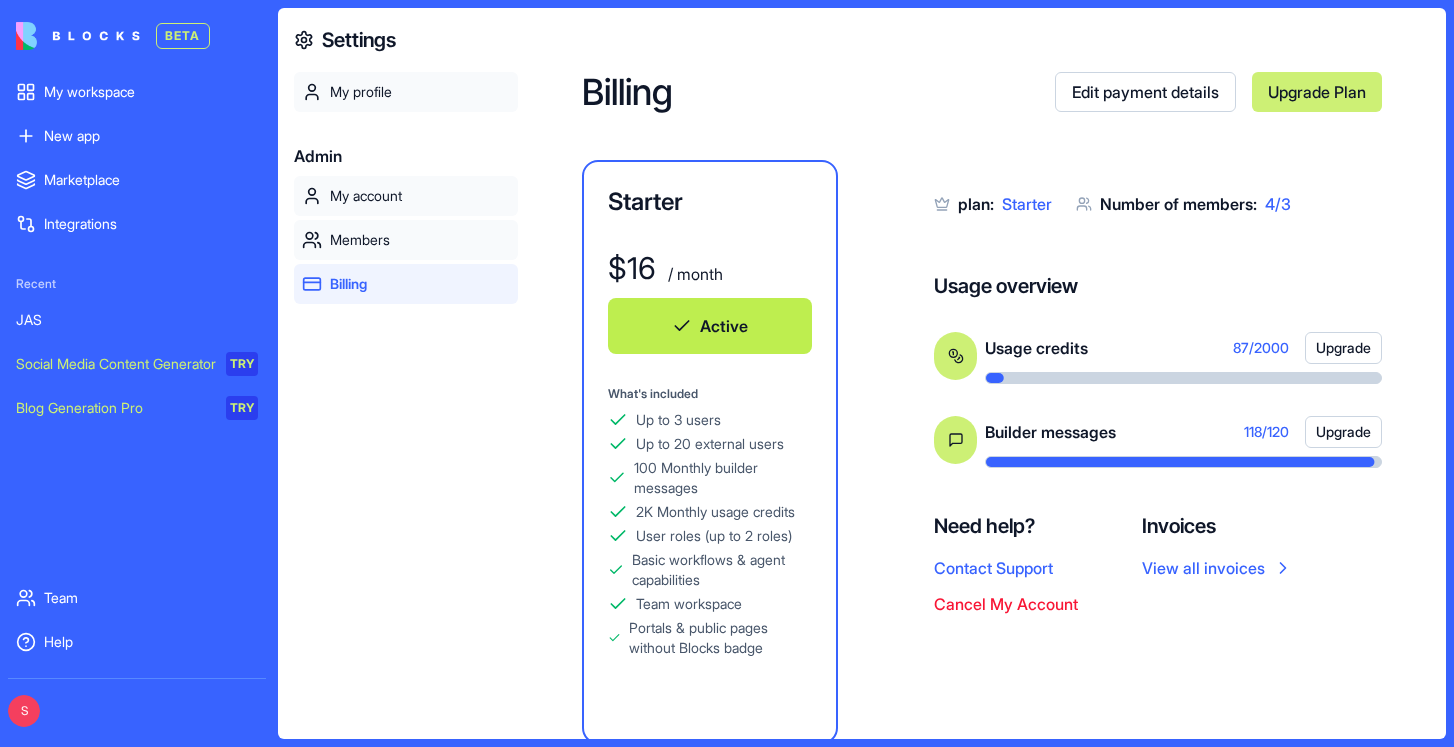 scroll, scrollTop: 64, scrollLeft: 0, axis: vertical 